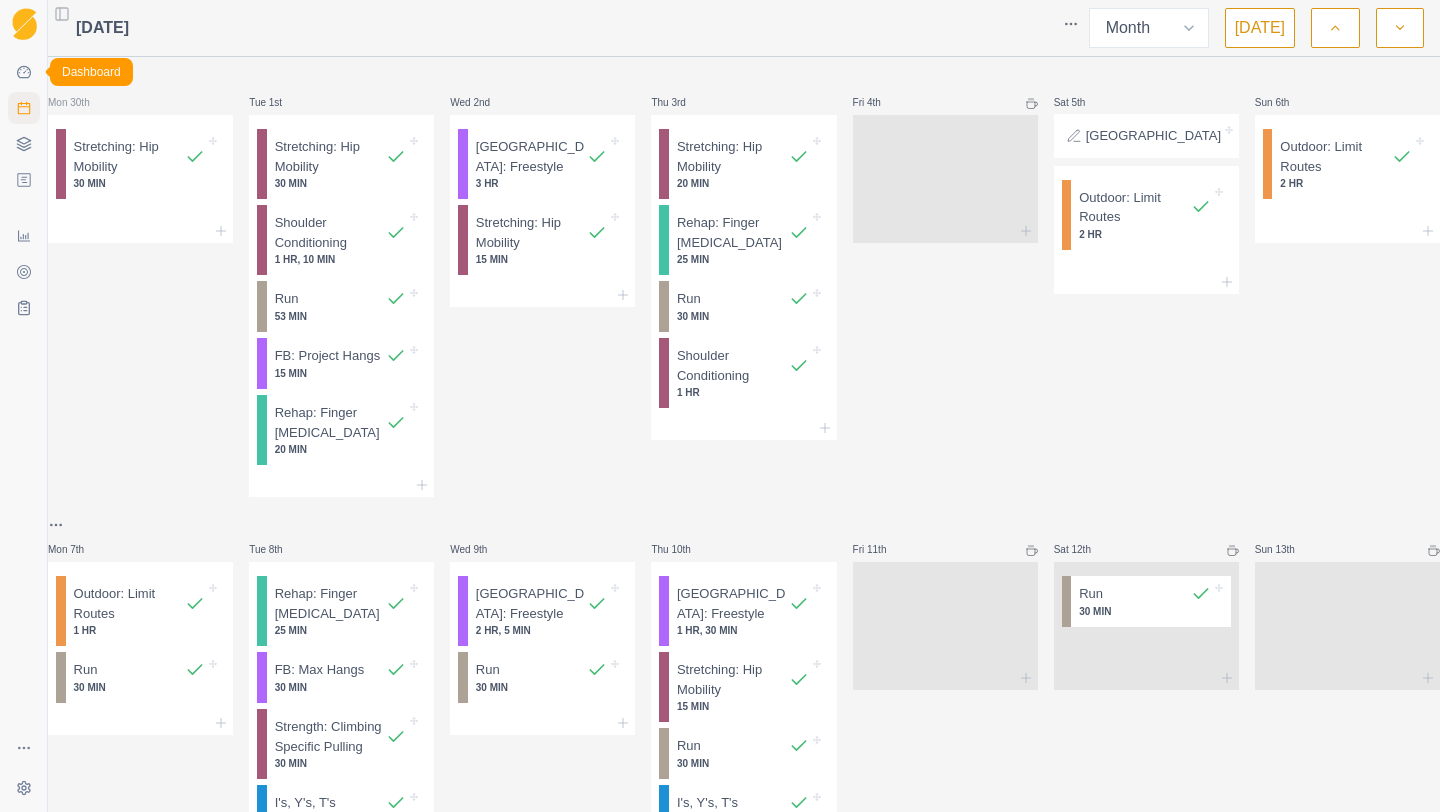 click 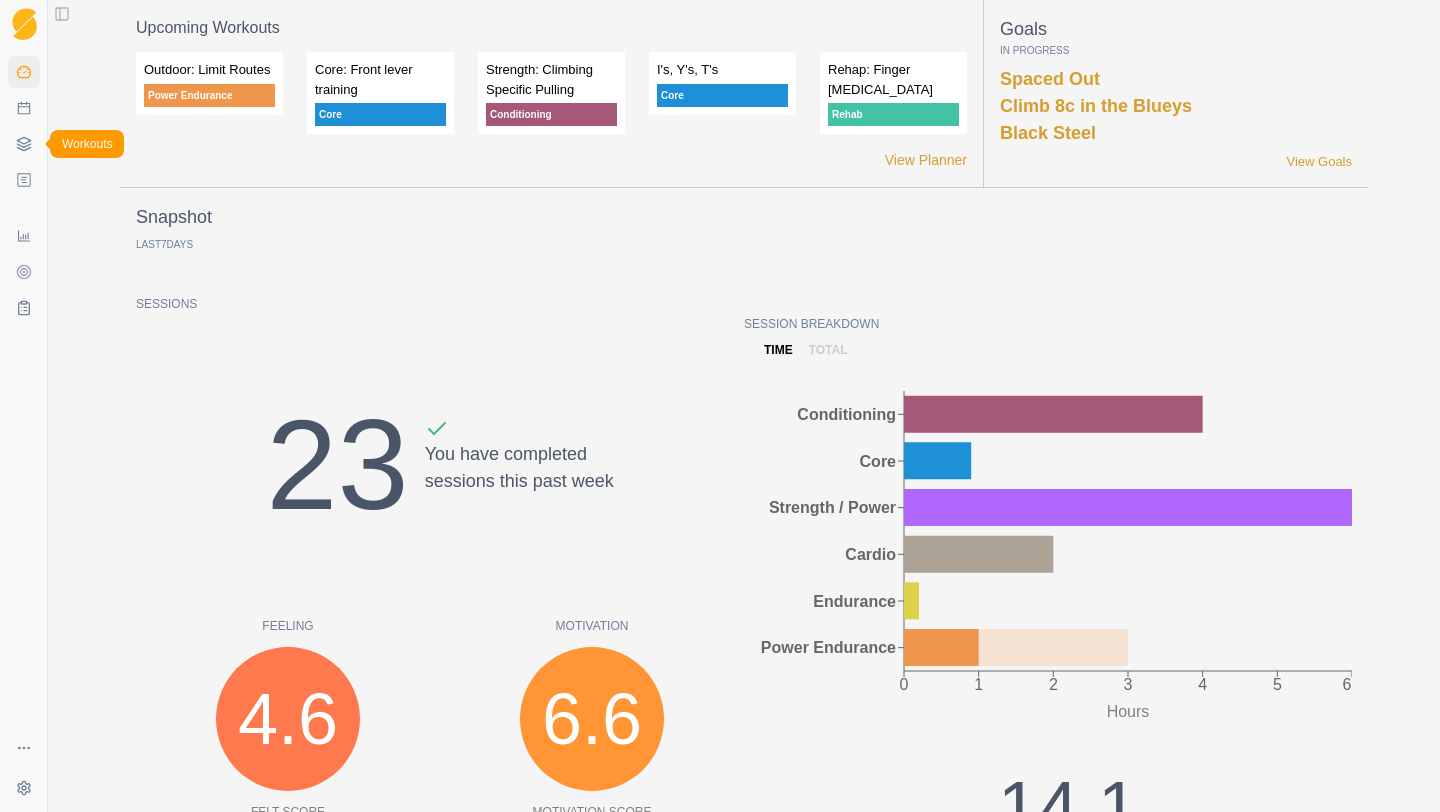 click 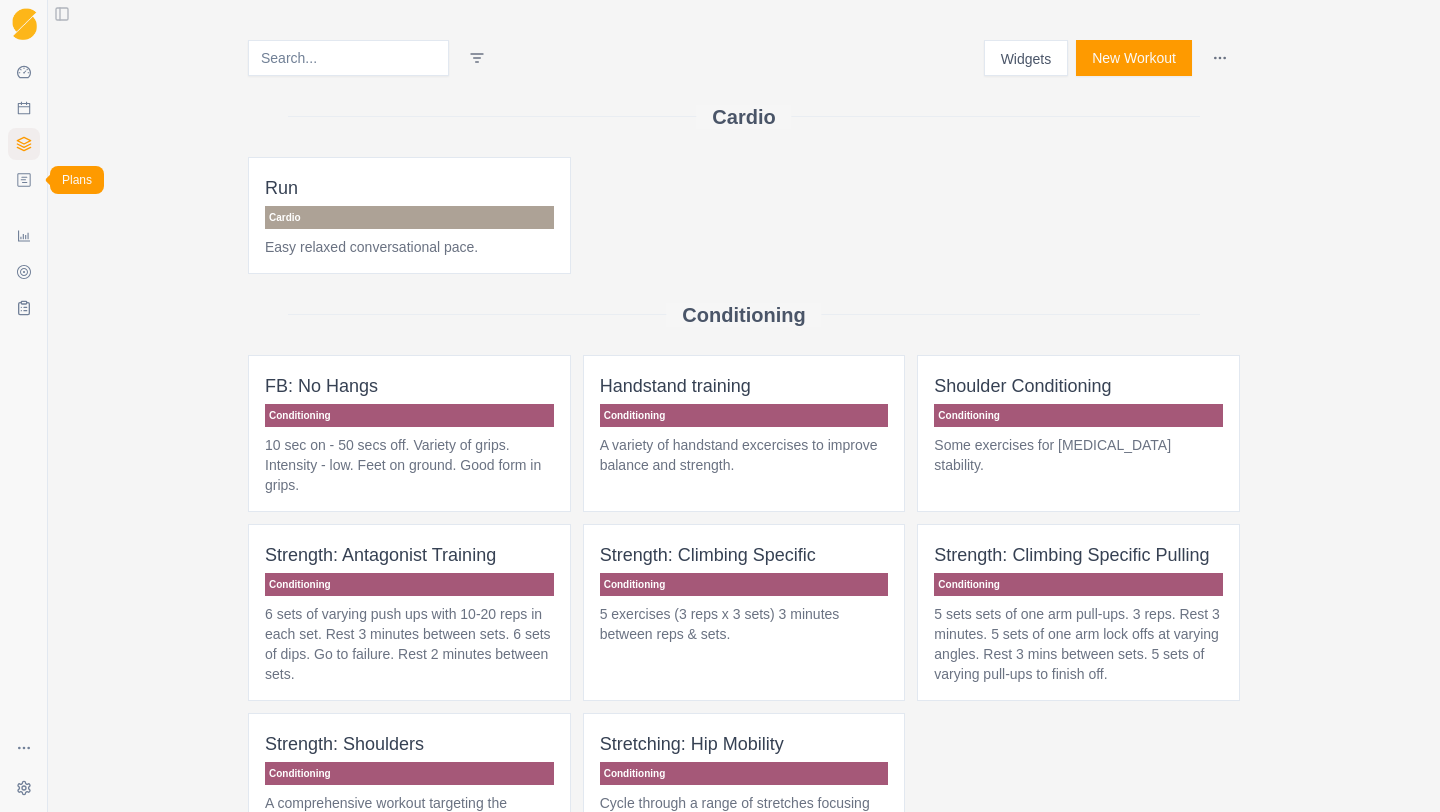 click 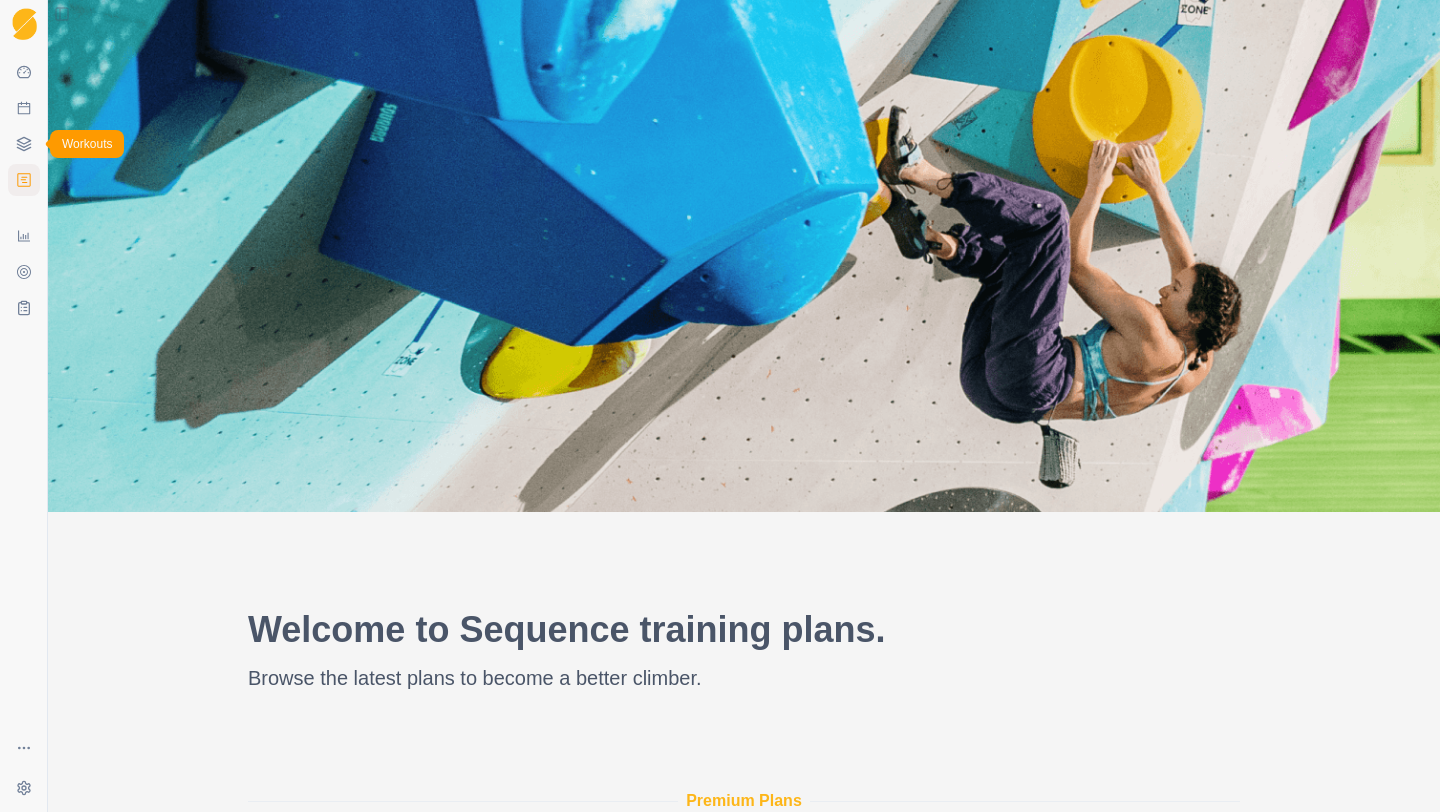 click on "Workouts" at bounding box center [24, 144] 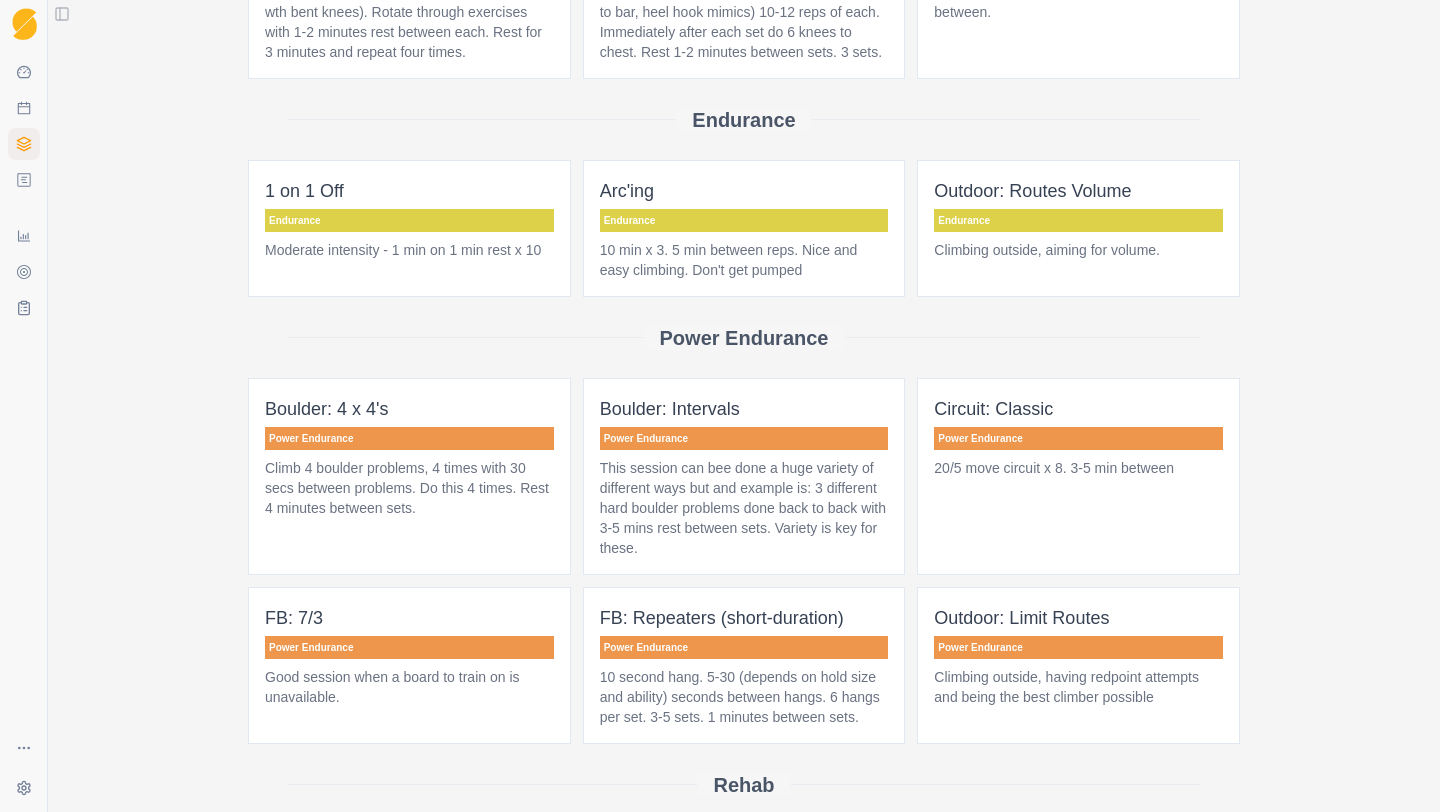 scroll, scrollTop: 1298, scrollLeft: 0, axis: vertical 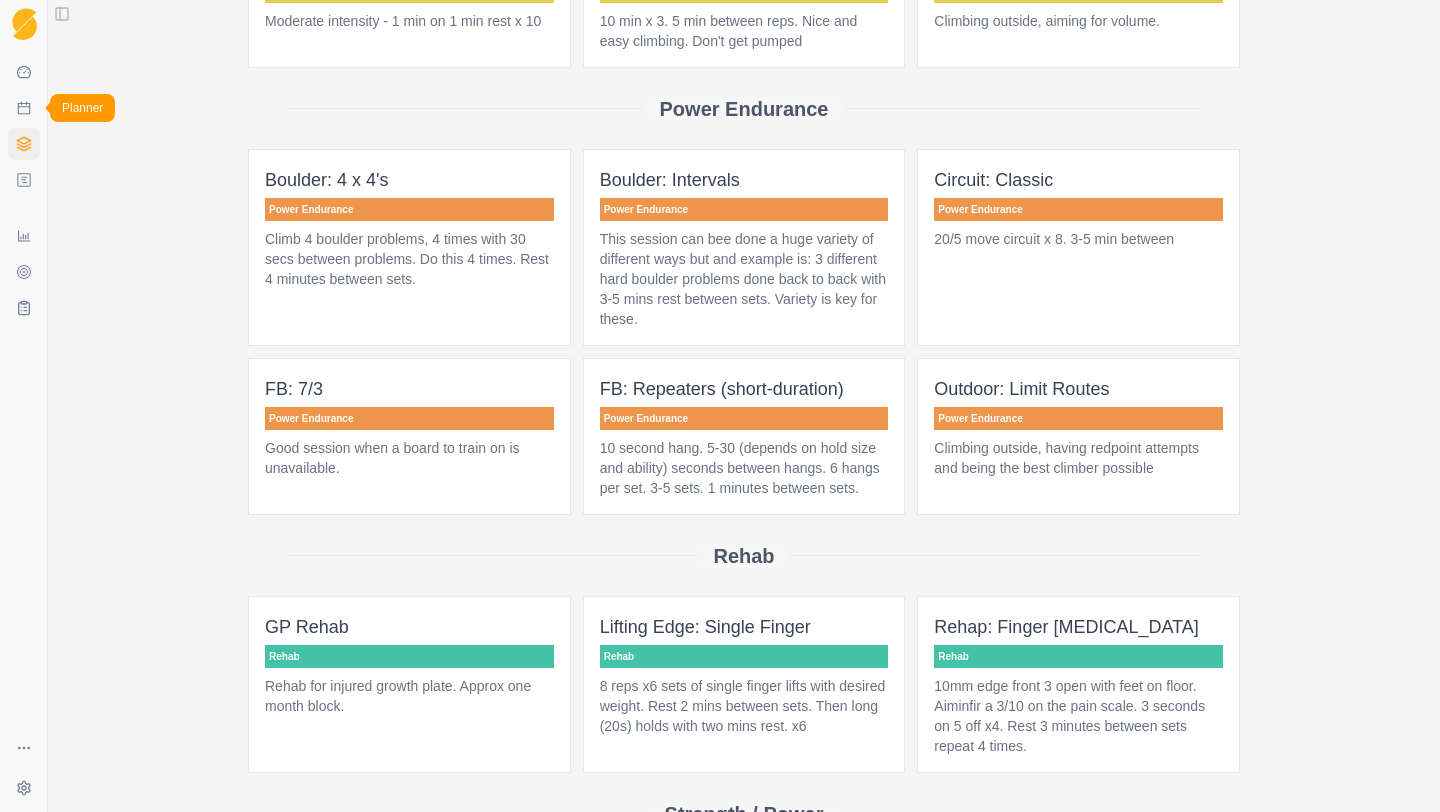 click 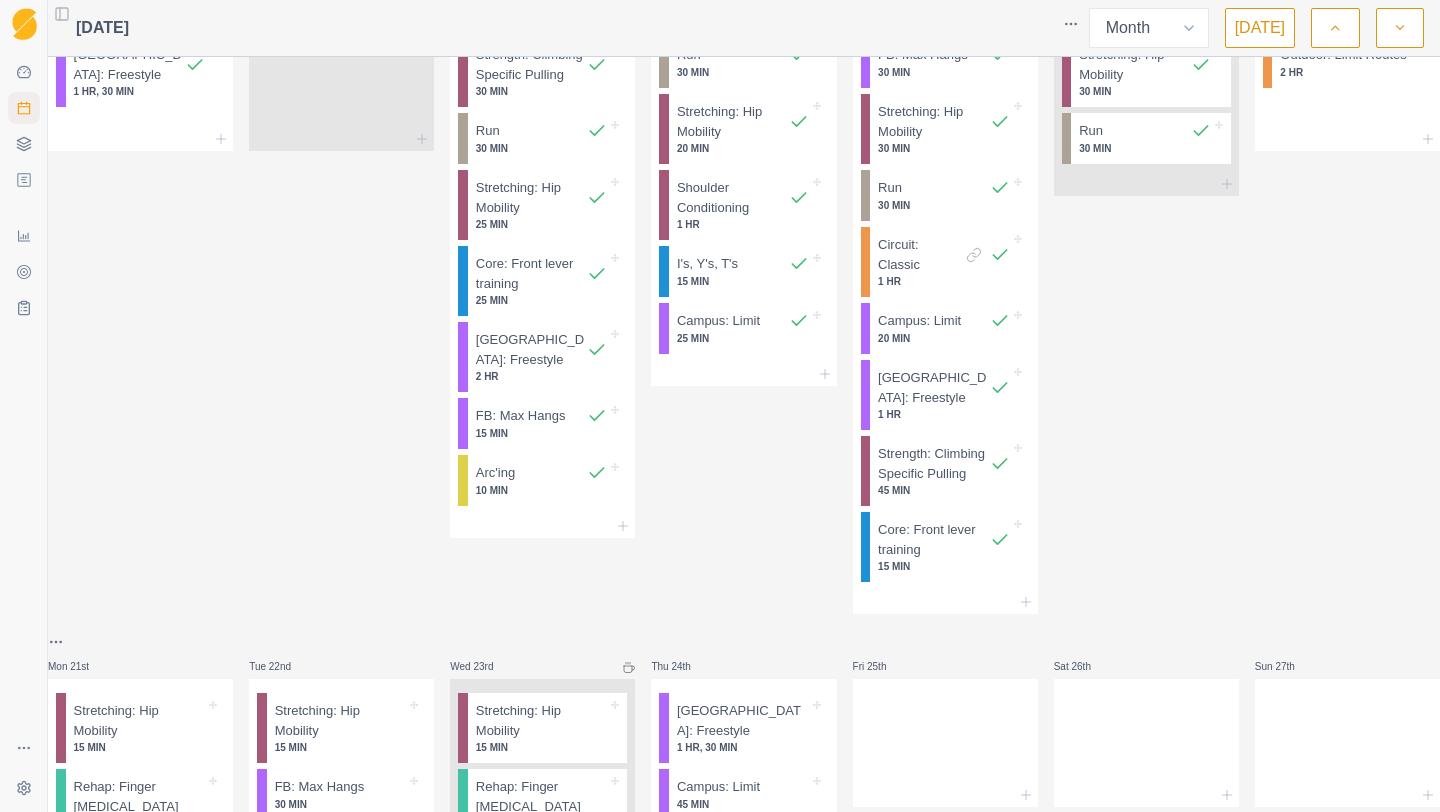 scroll, scrollTop: 975, scrollLeft: 0, axis: vertical 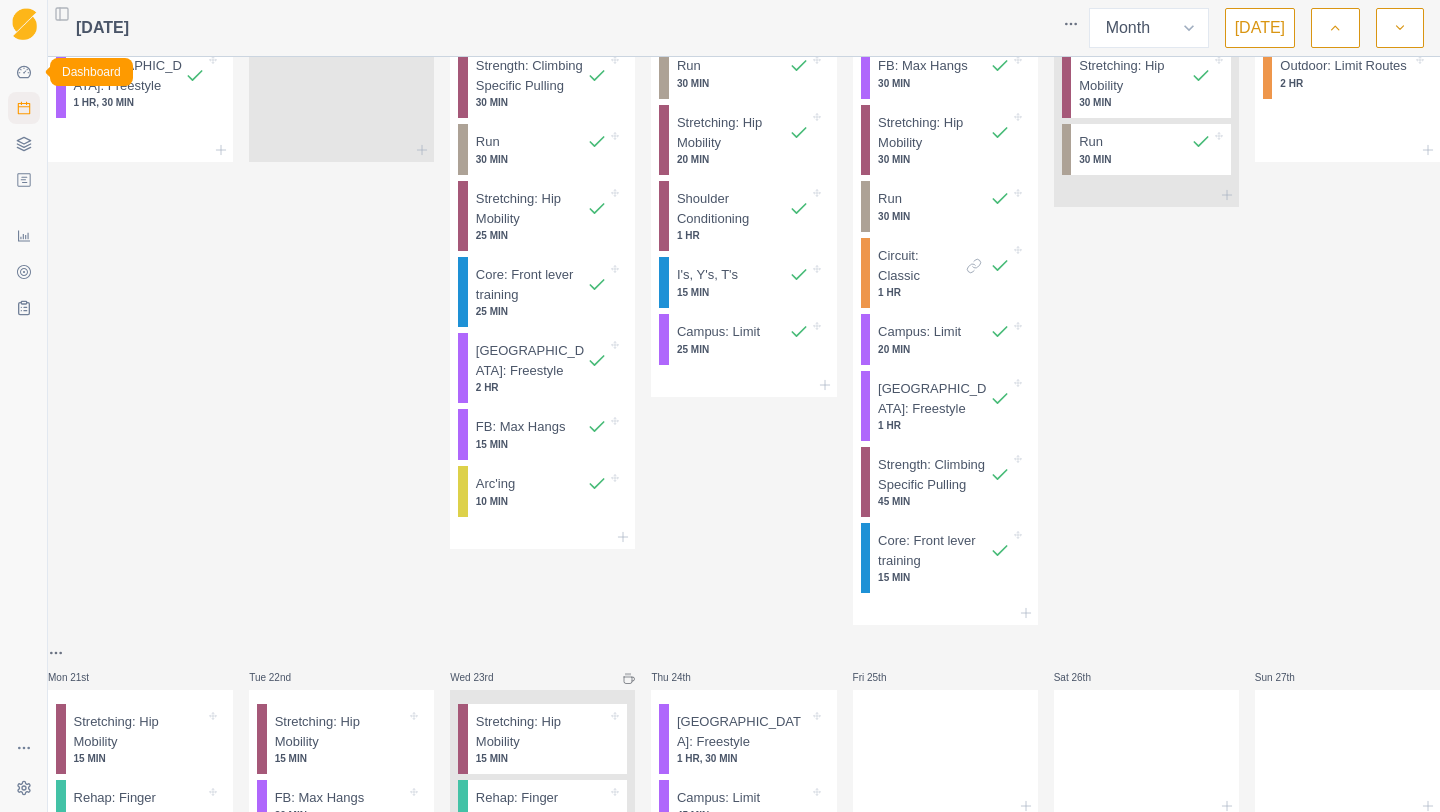 click 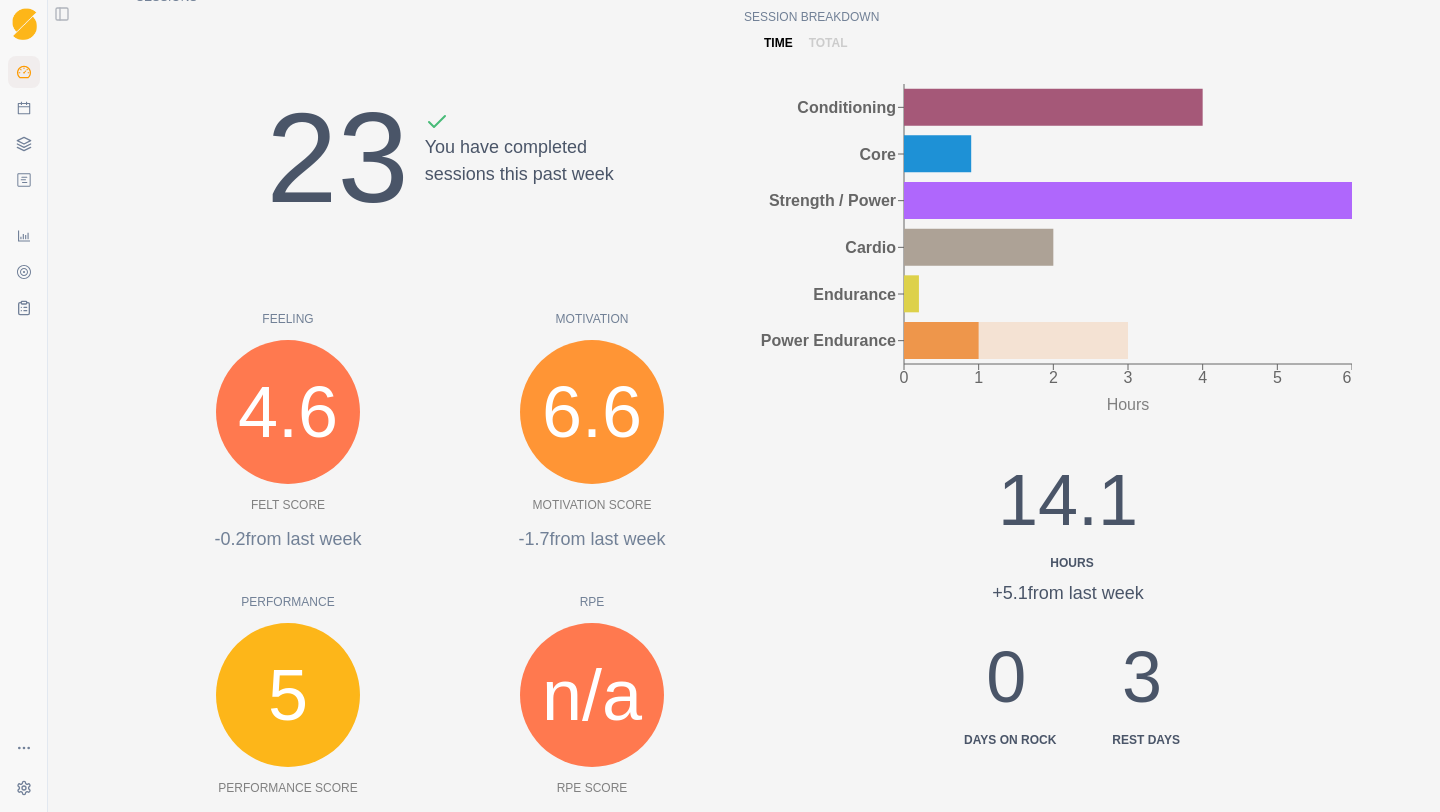 scroll, scrollTop: 308, scrollLeft: 0, axis: vertical 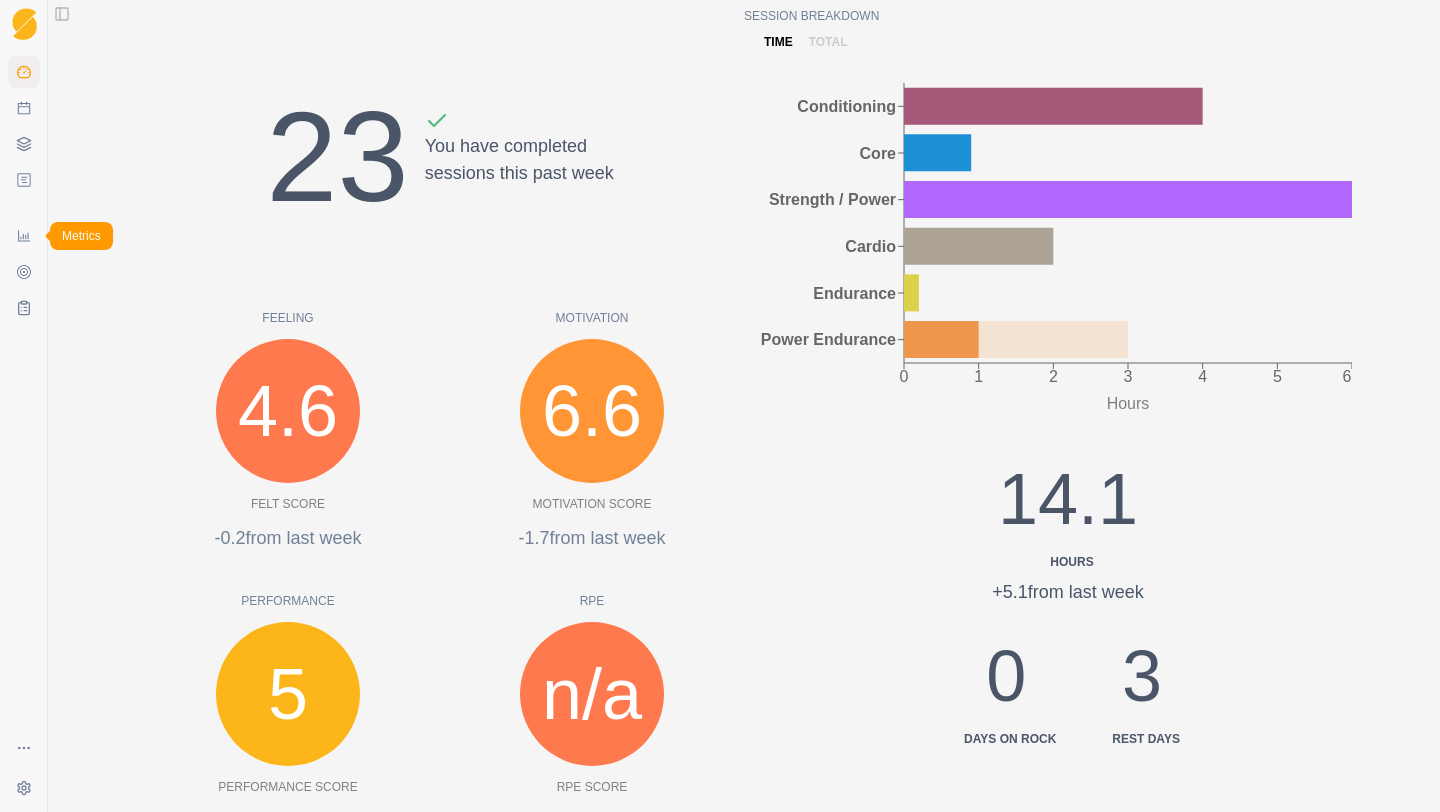 click at bounding box center (45, 236) 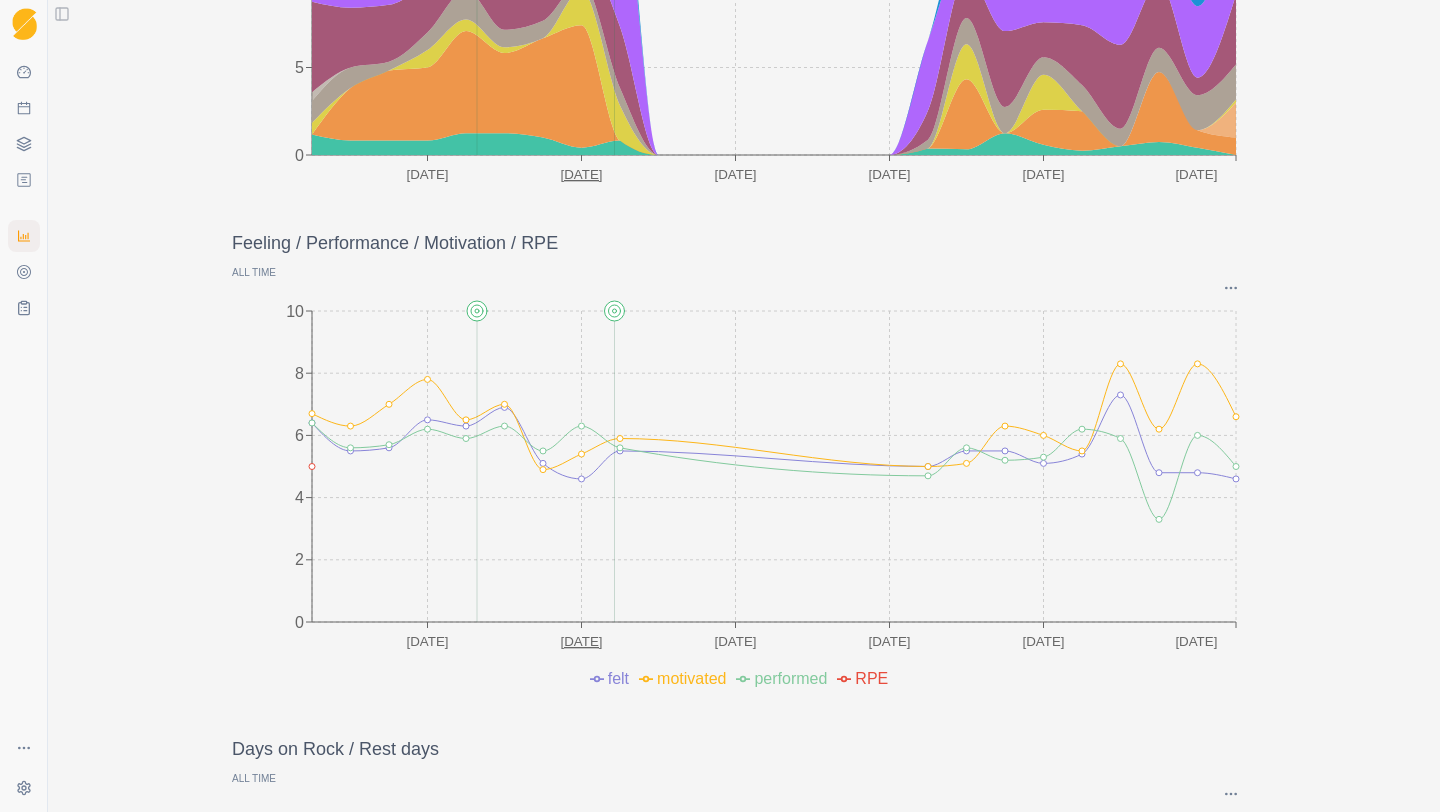 scroll, scrollTop: 0, scrollLeft: 0, axis: both 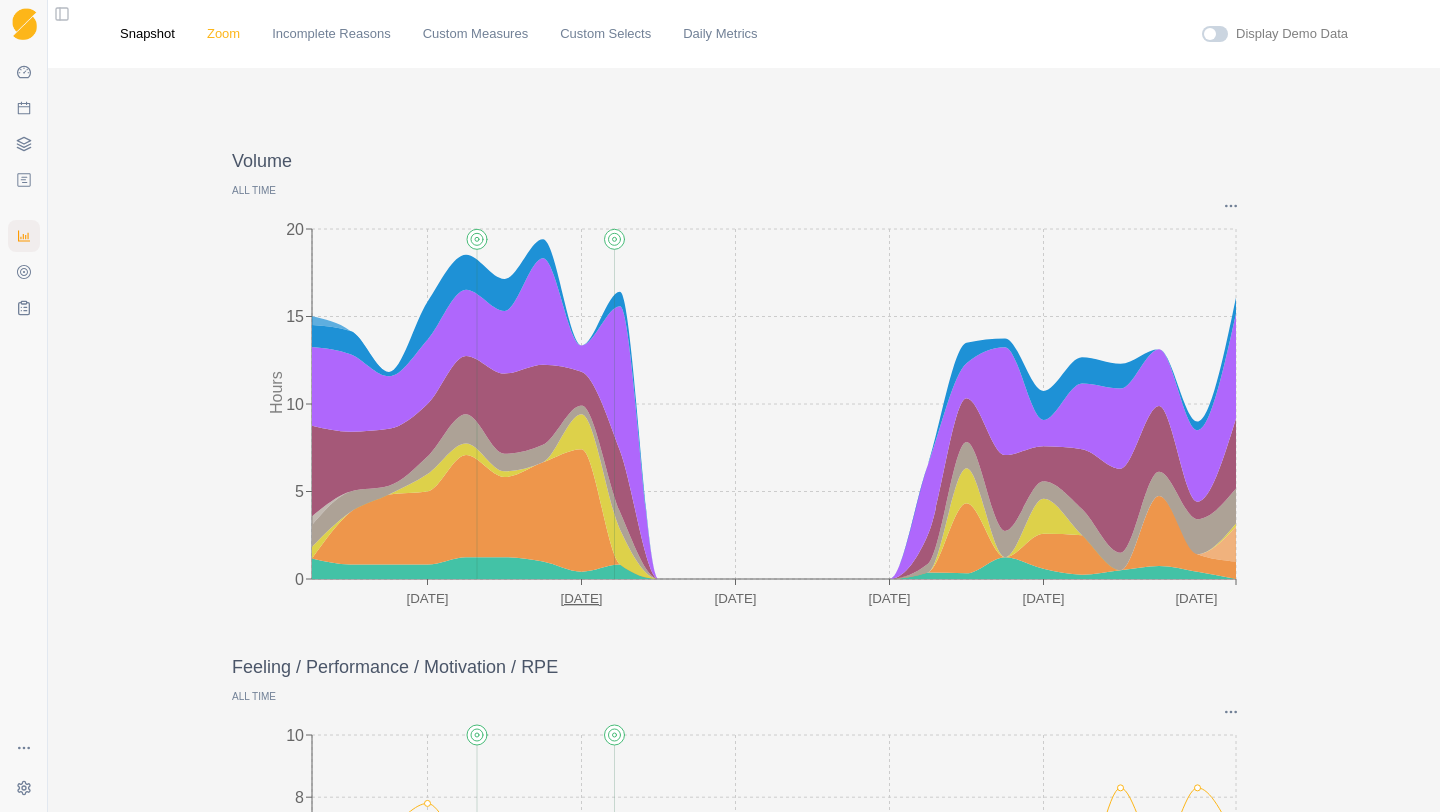 click on "Zoom" at bounding box center (223, 34) 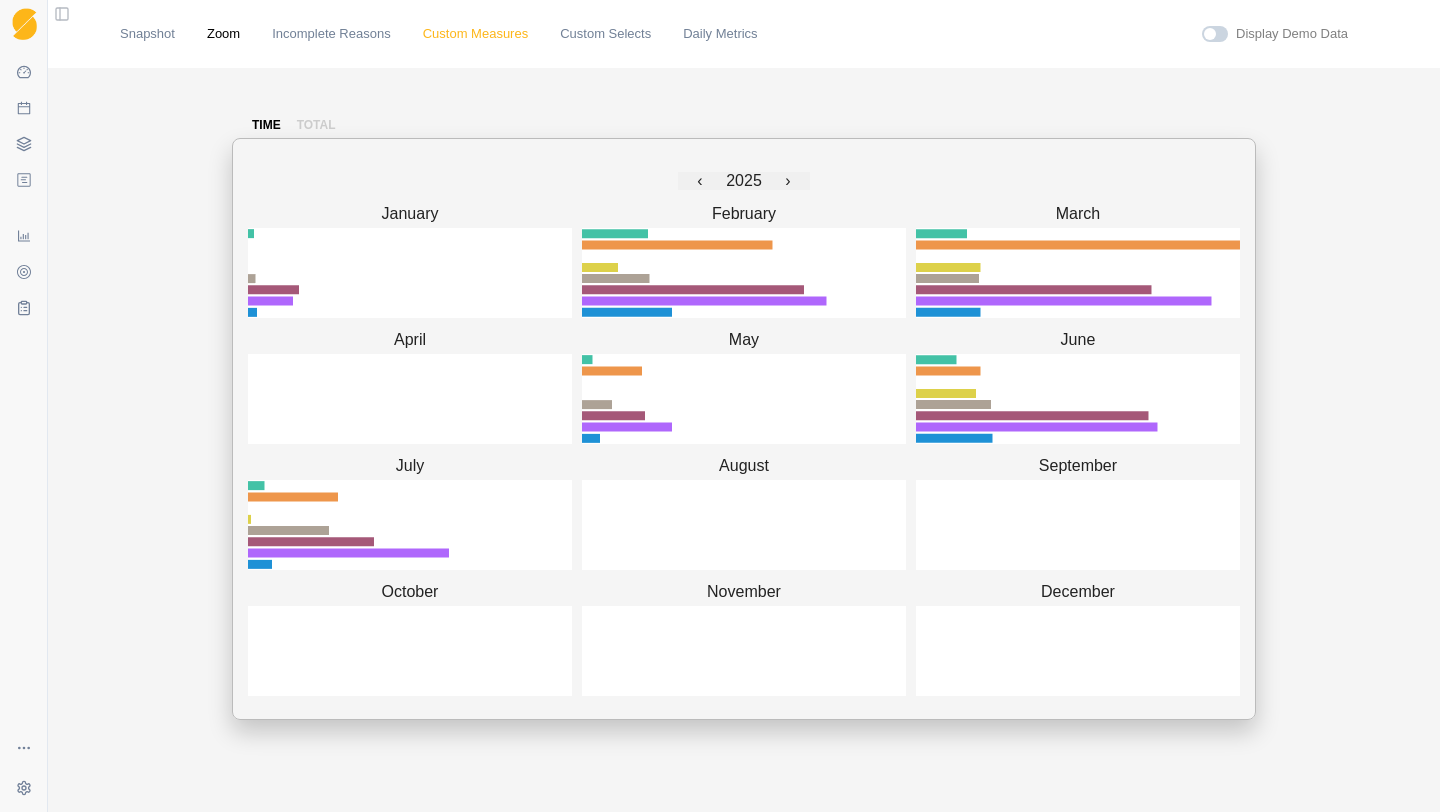 click on "Custom Measures" at bounding box center [475, 34] 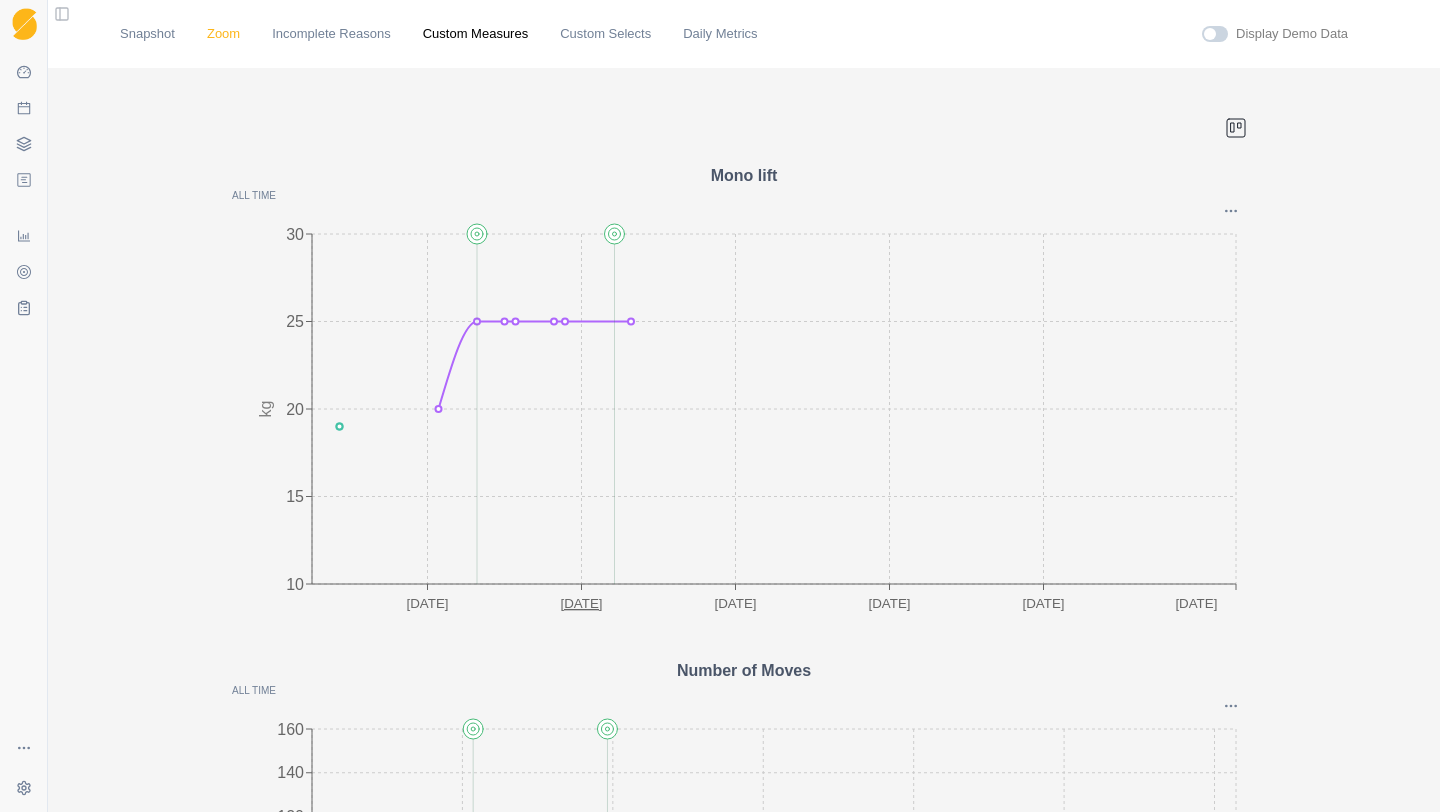 click on "Zoom" at bounding box center [223, 34] 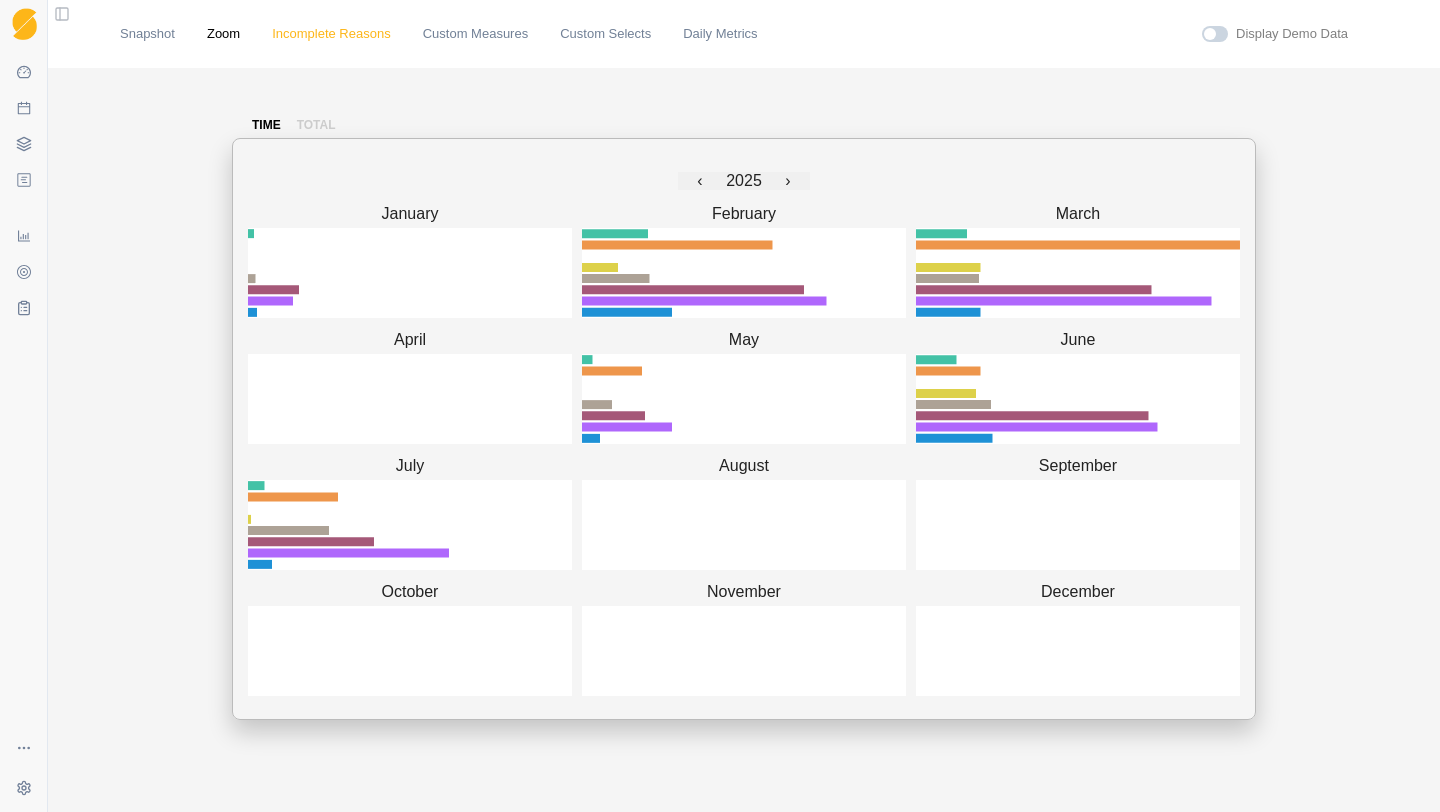 click on "Incomplete Reasons" at bounding box center [331, 34] 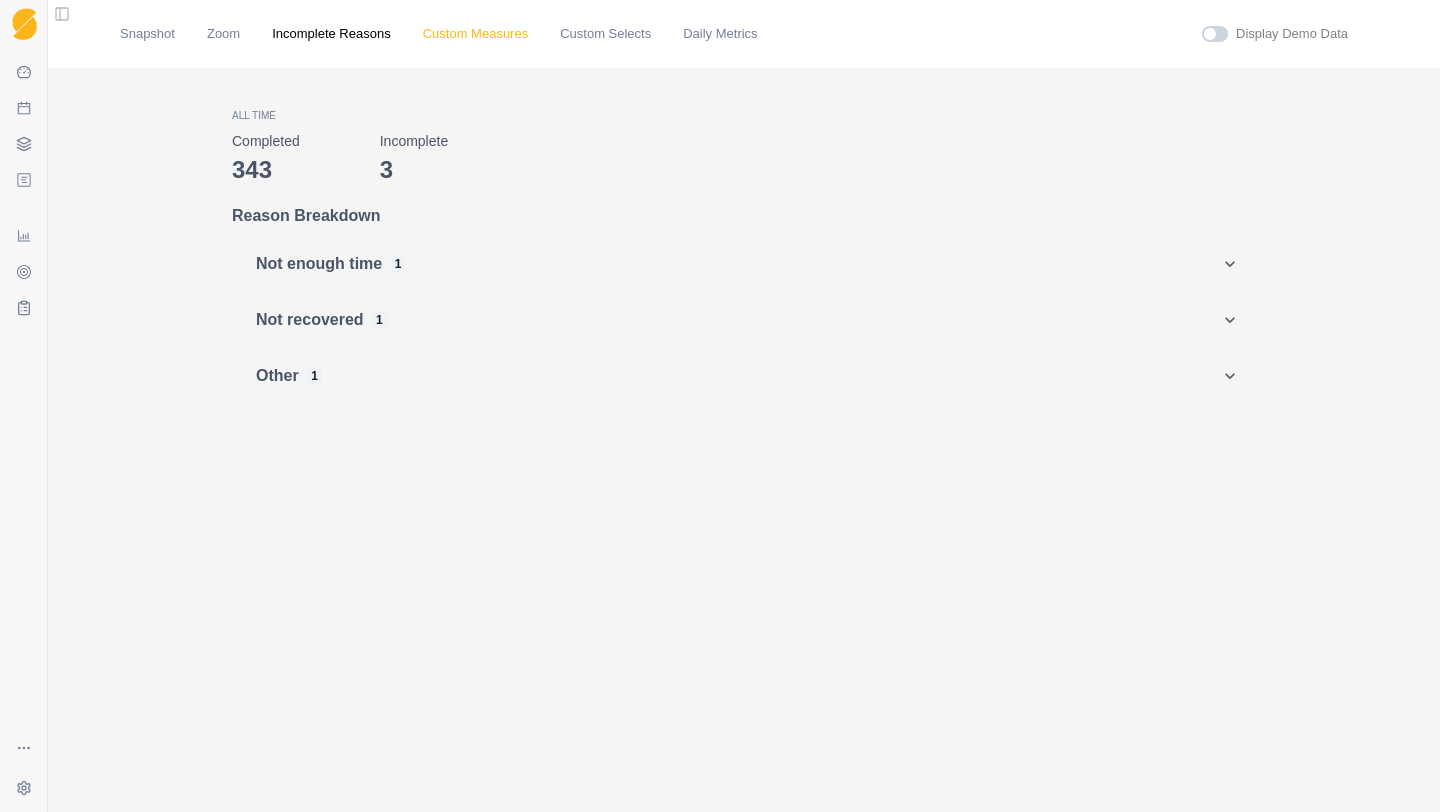 click on "Custom Measures" at bounding box center (475, 34) 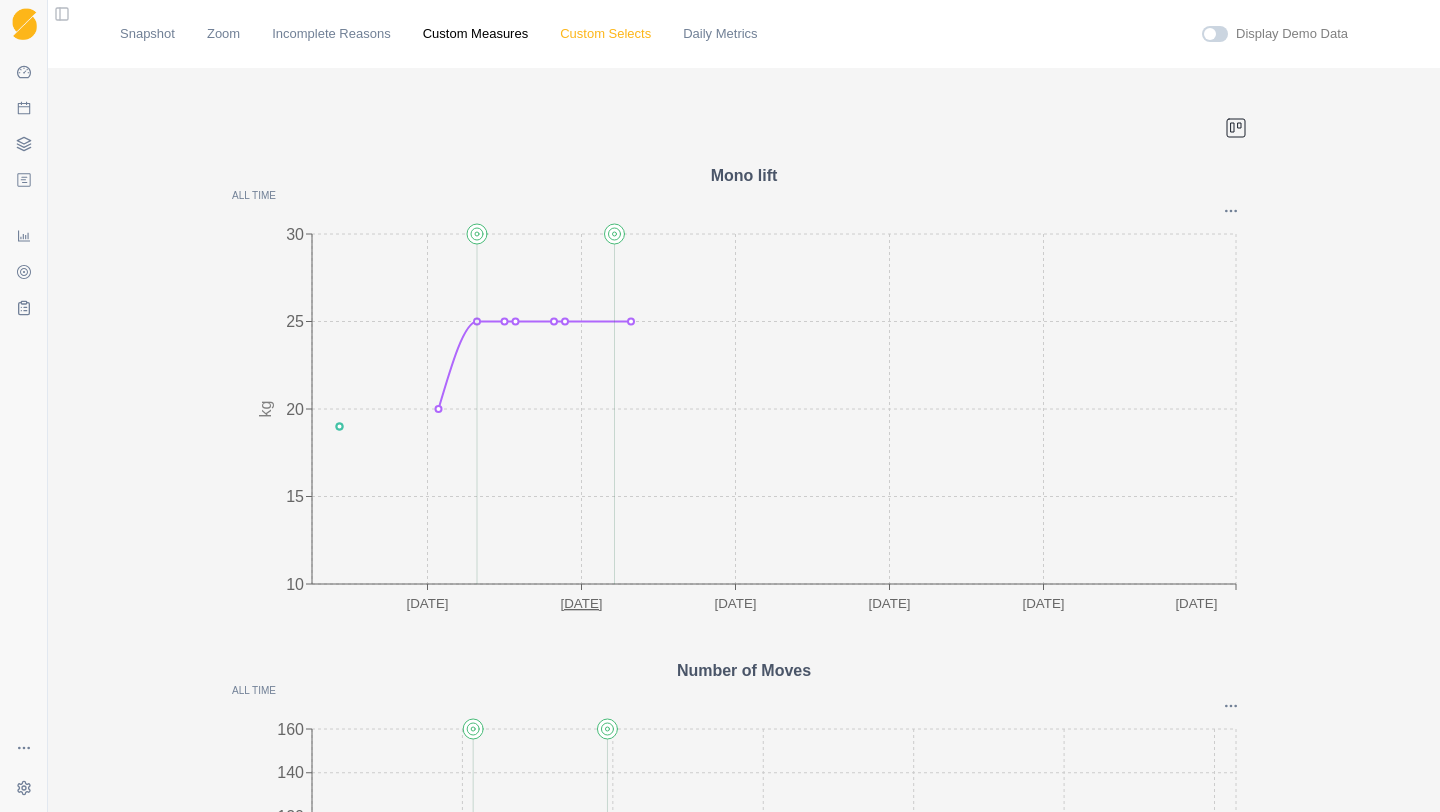 click on "Custom Selects" at bounding box center [605, 34] 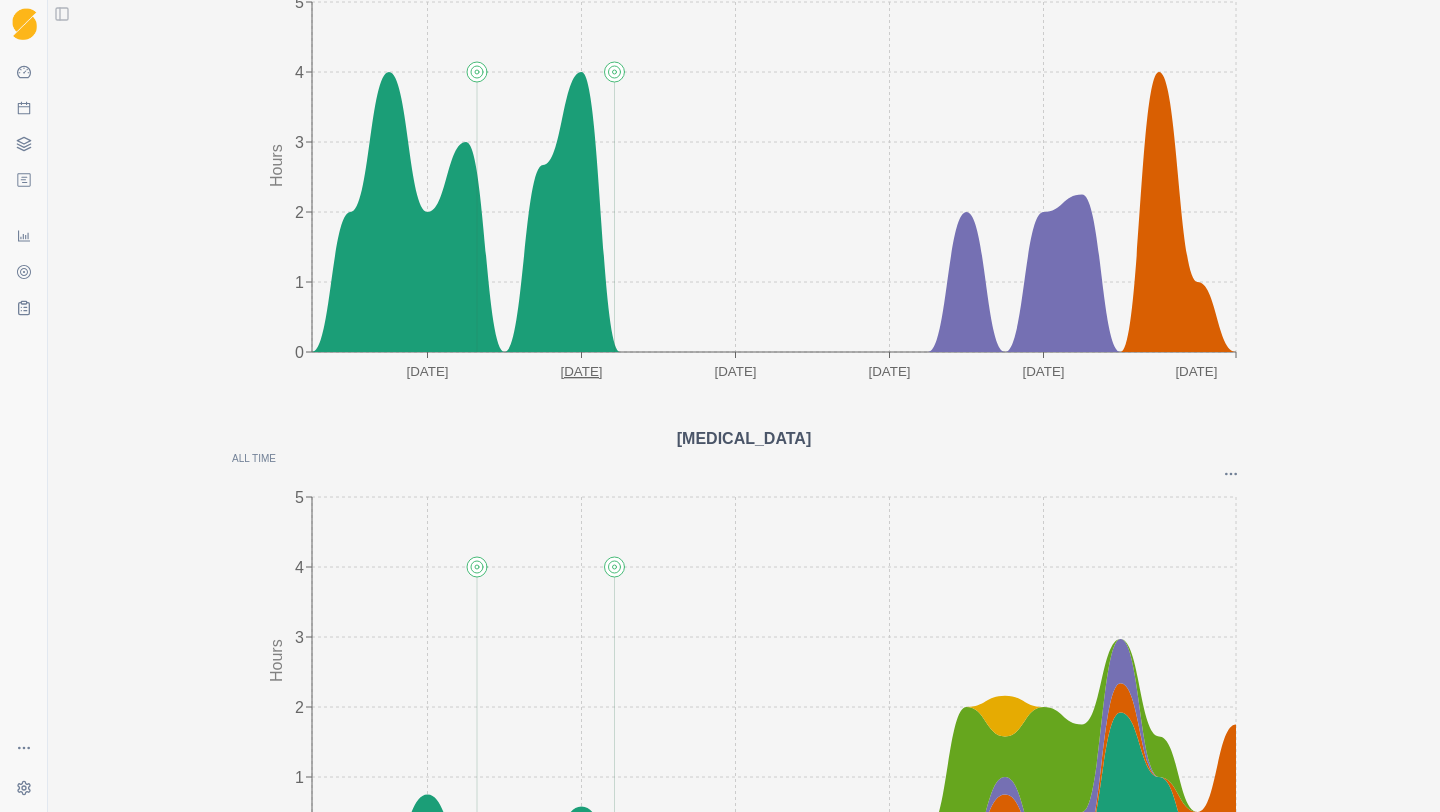 scroll, scrollTop: 0, scrollLeft: 0, axis: both 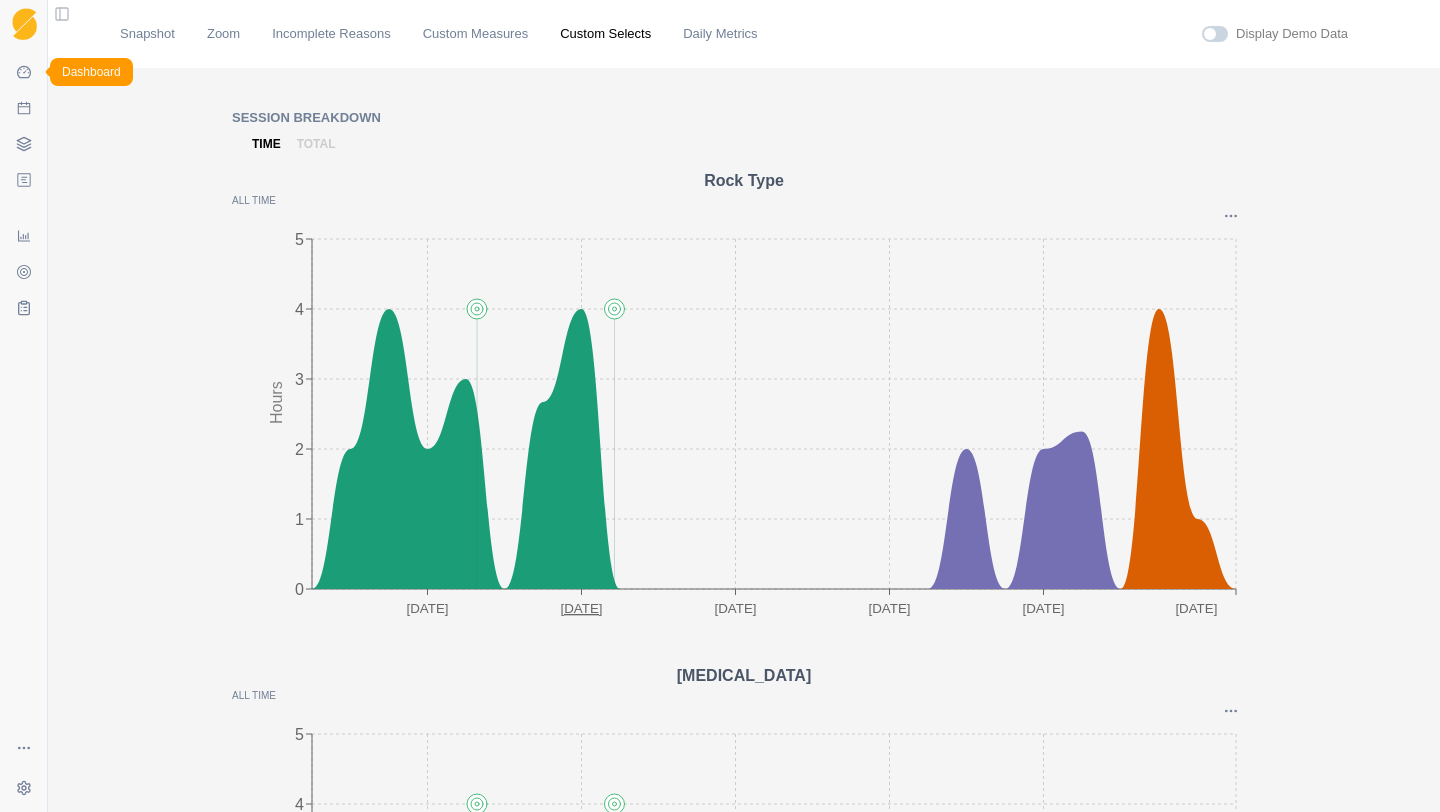 click 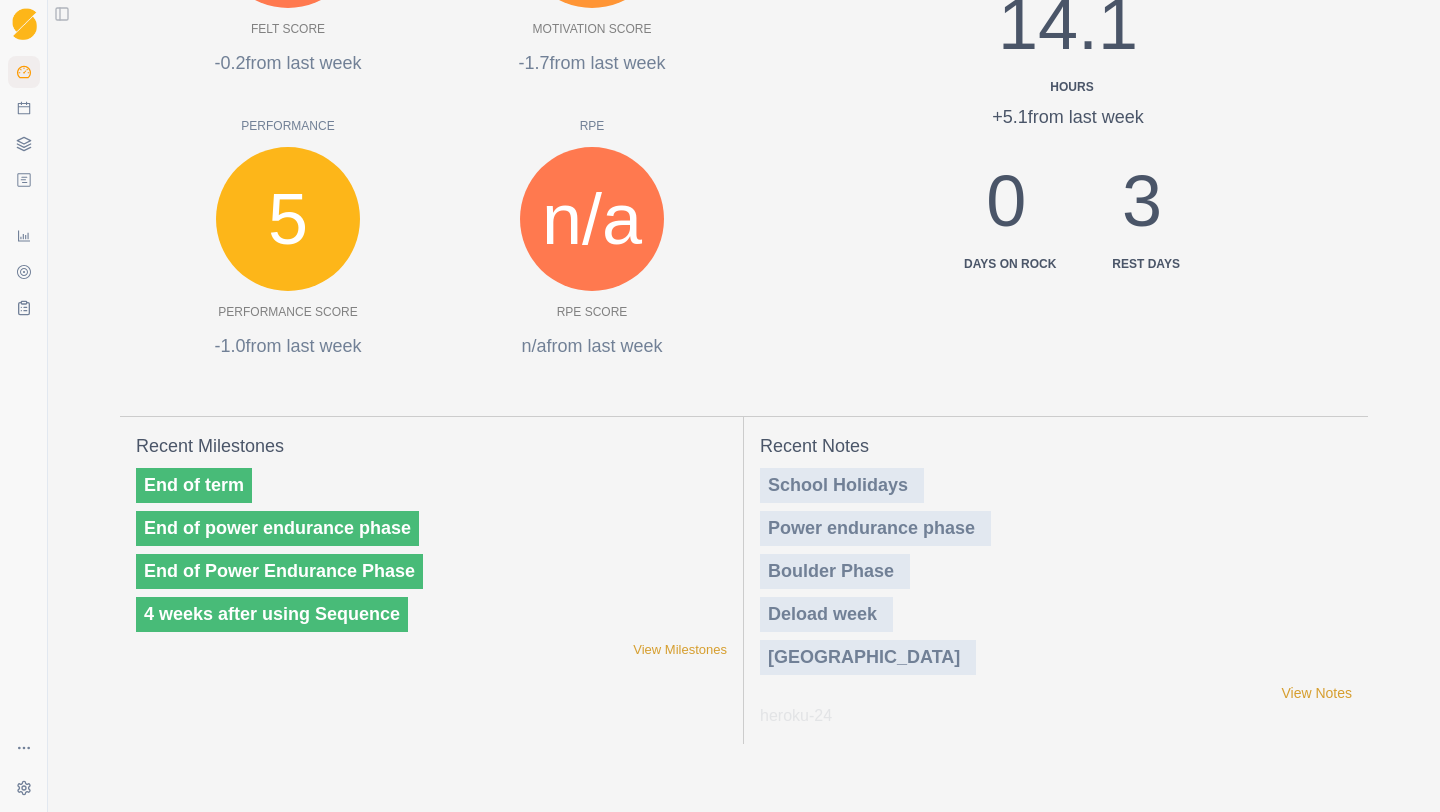 scroll, scrollTop: 795, scrollLeft: 0, axis: vertical 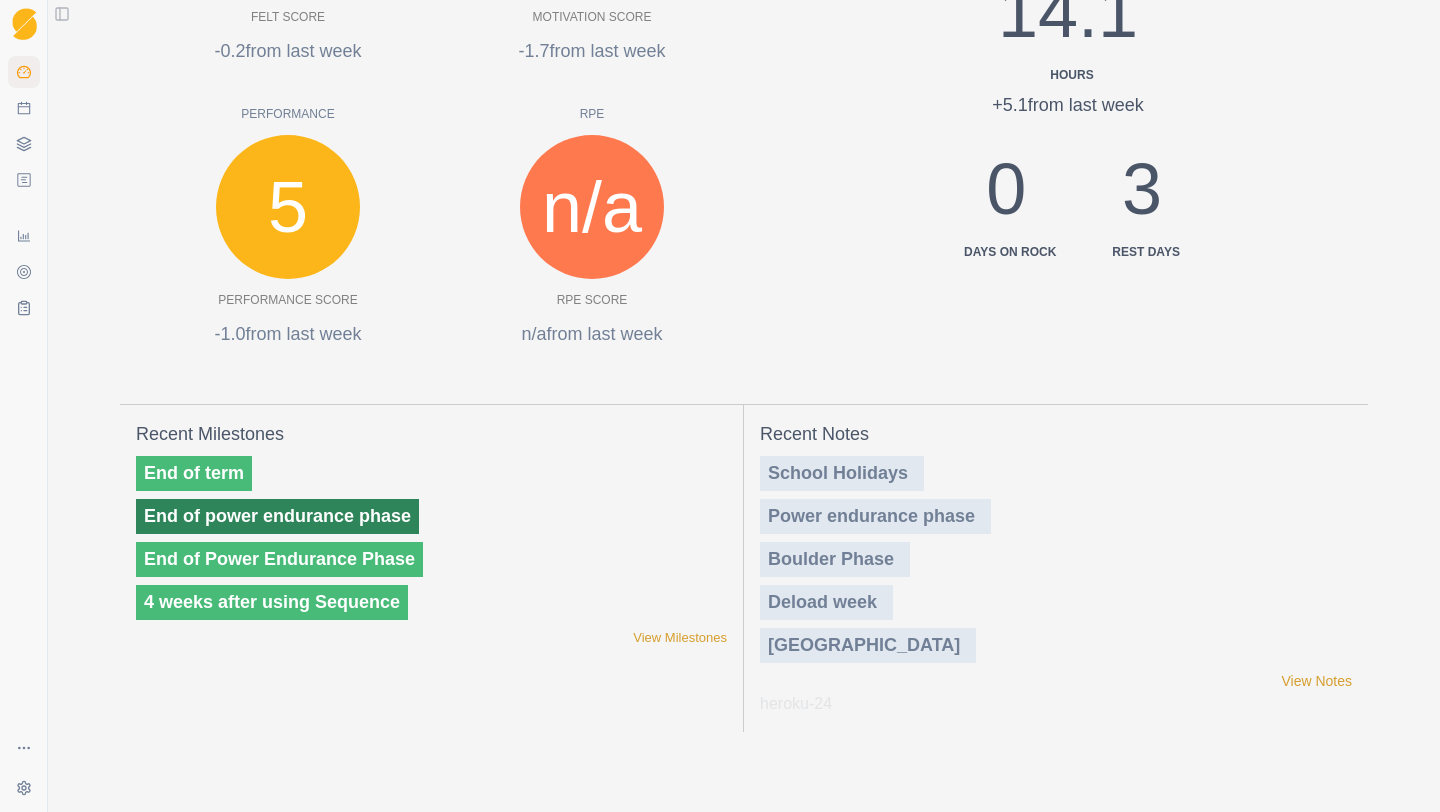 click on "End of power endurance phase" at bounding box center [277, 516] 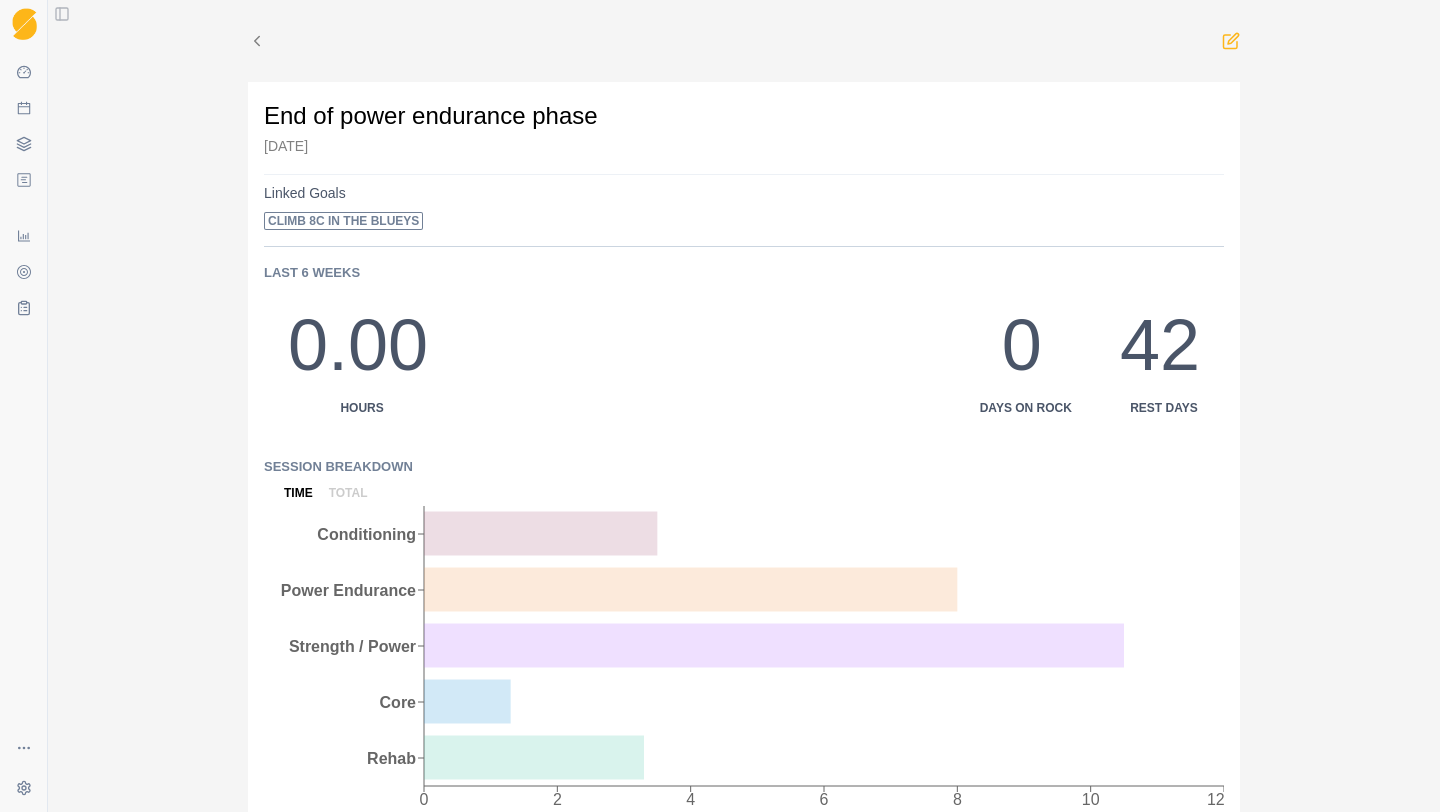 click 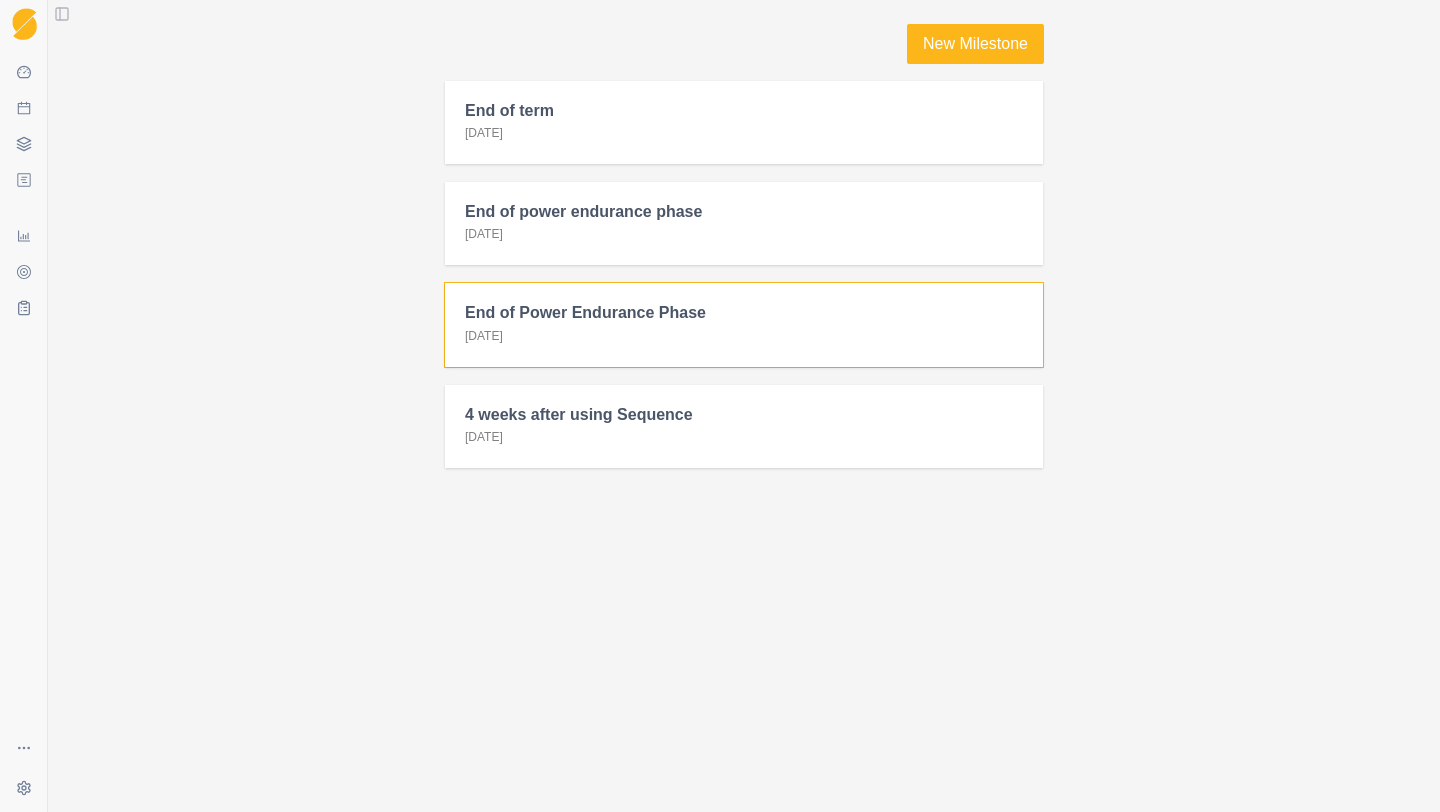 click on "End of Power Endurance Phase" at bounding box center (744, 312) 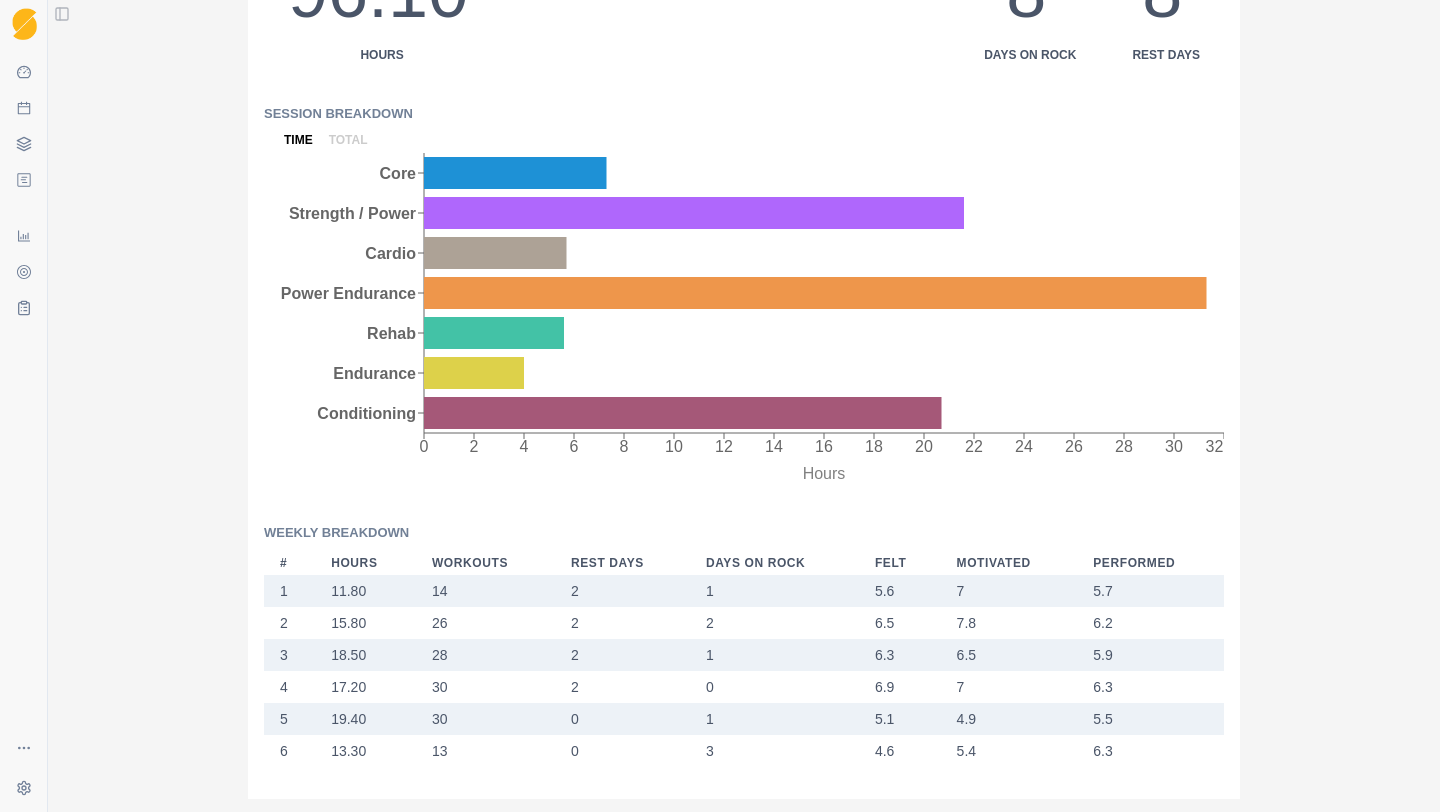 scroll, scrollTop: 391, scrollLeft: 0, axis: vertical 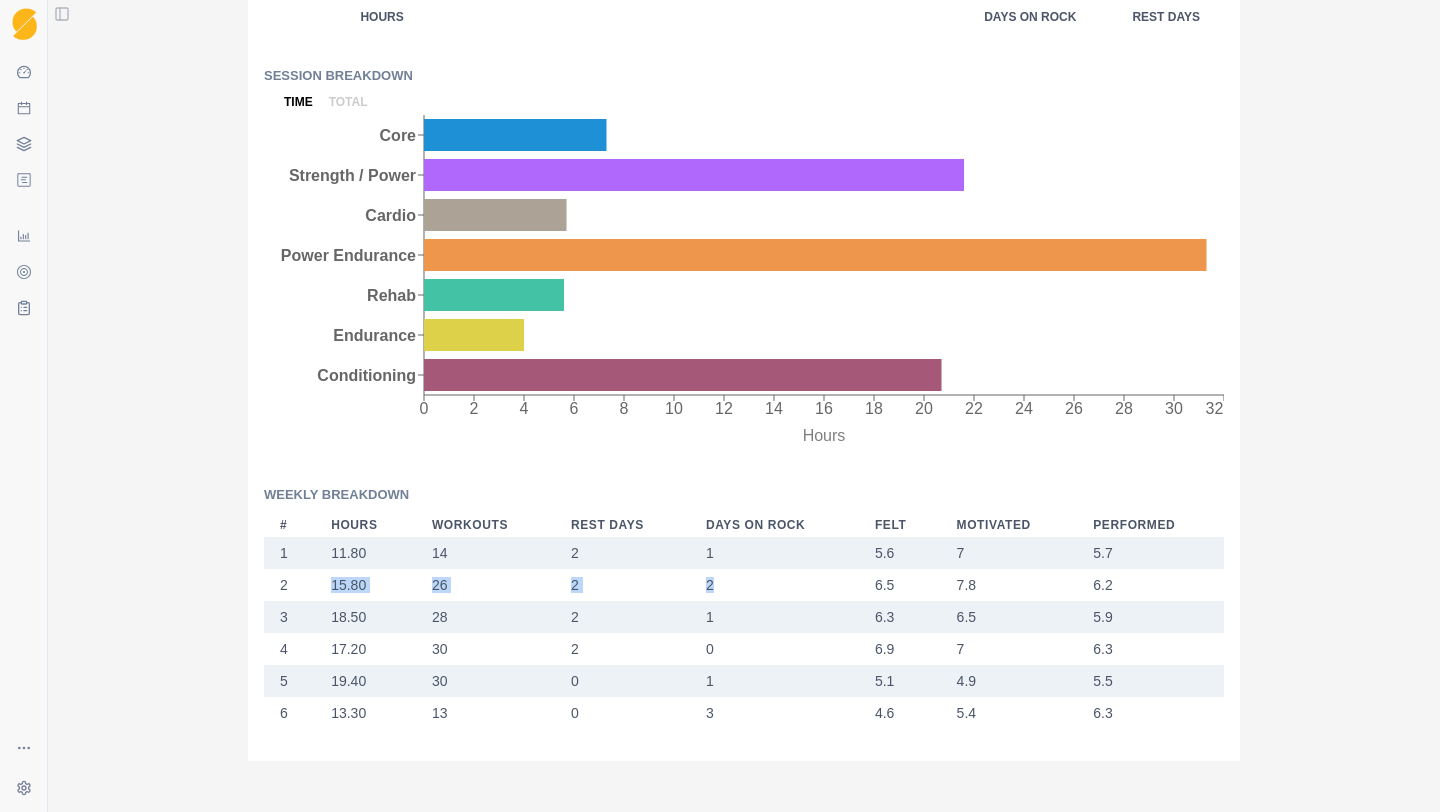 drag, startPoint x: 329, startPoint y: 584, endPoint x: 736, endPoint y: 580, distance: 407.01965 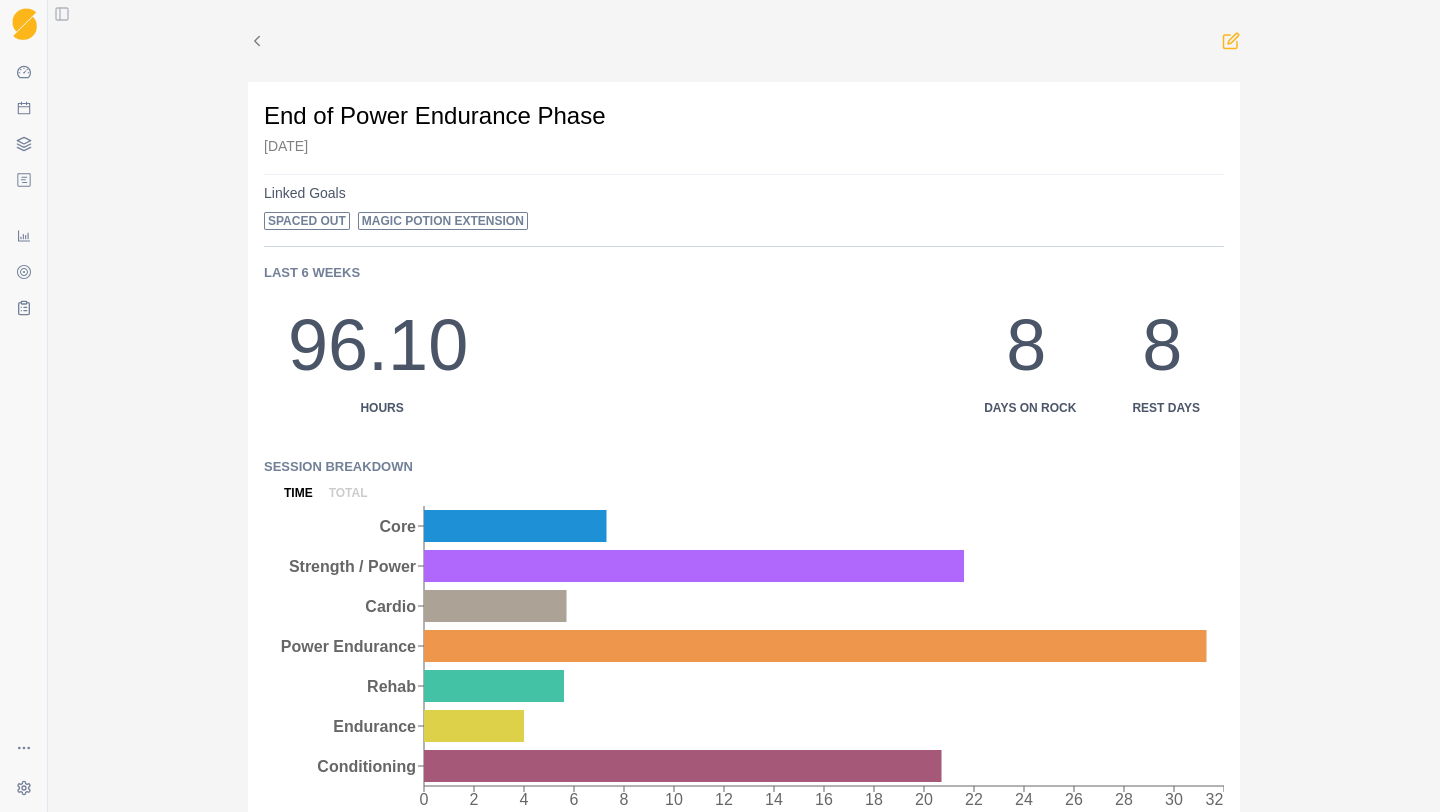 click 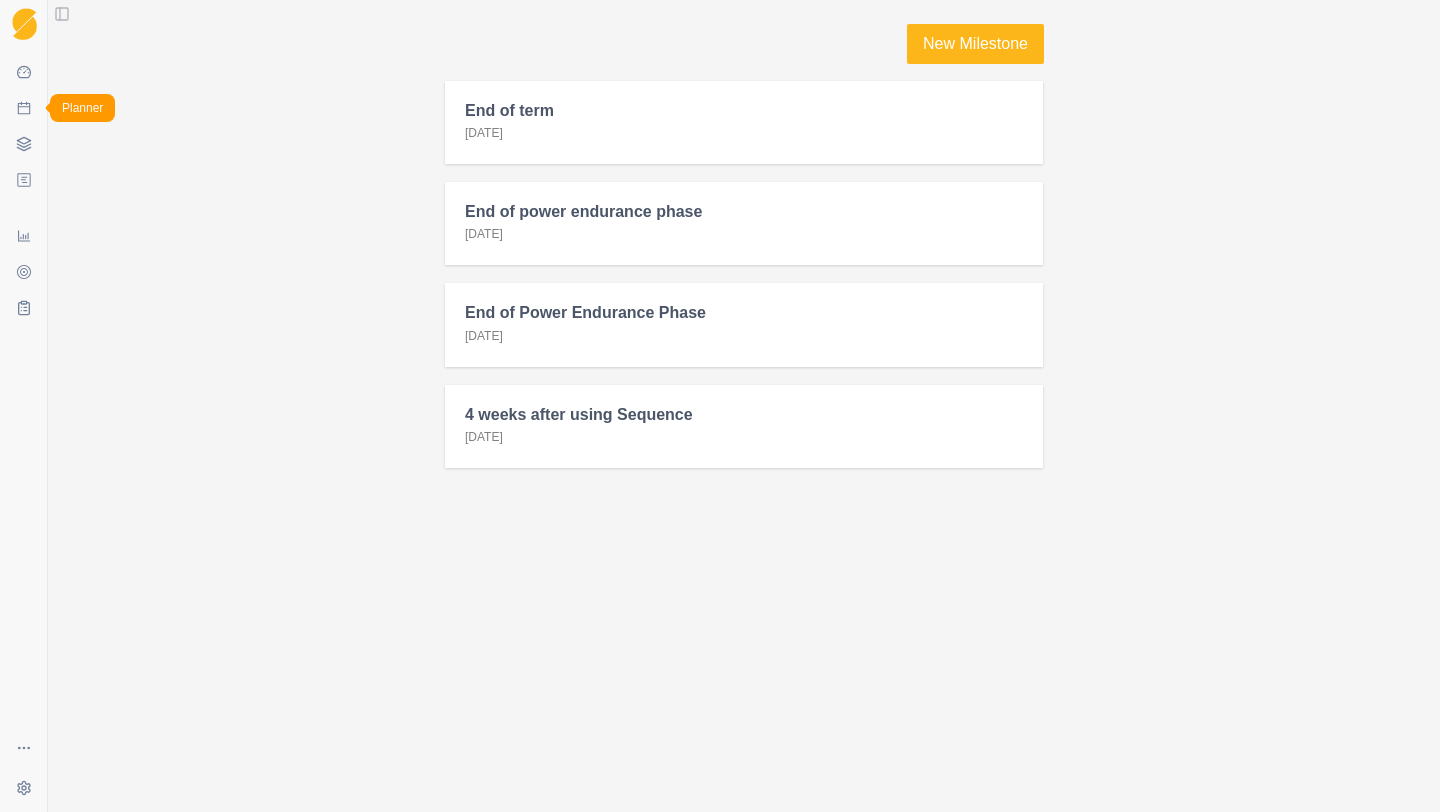 click on "Planner" at bounding box center [24, 108] 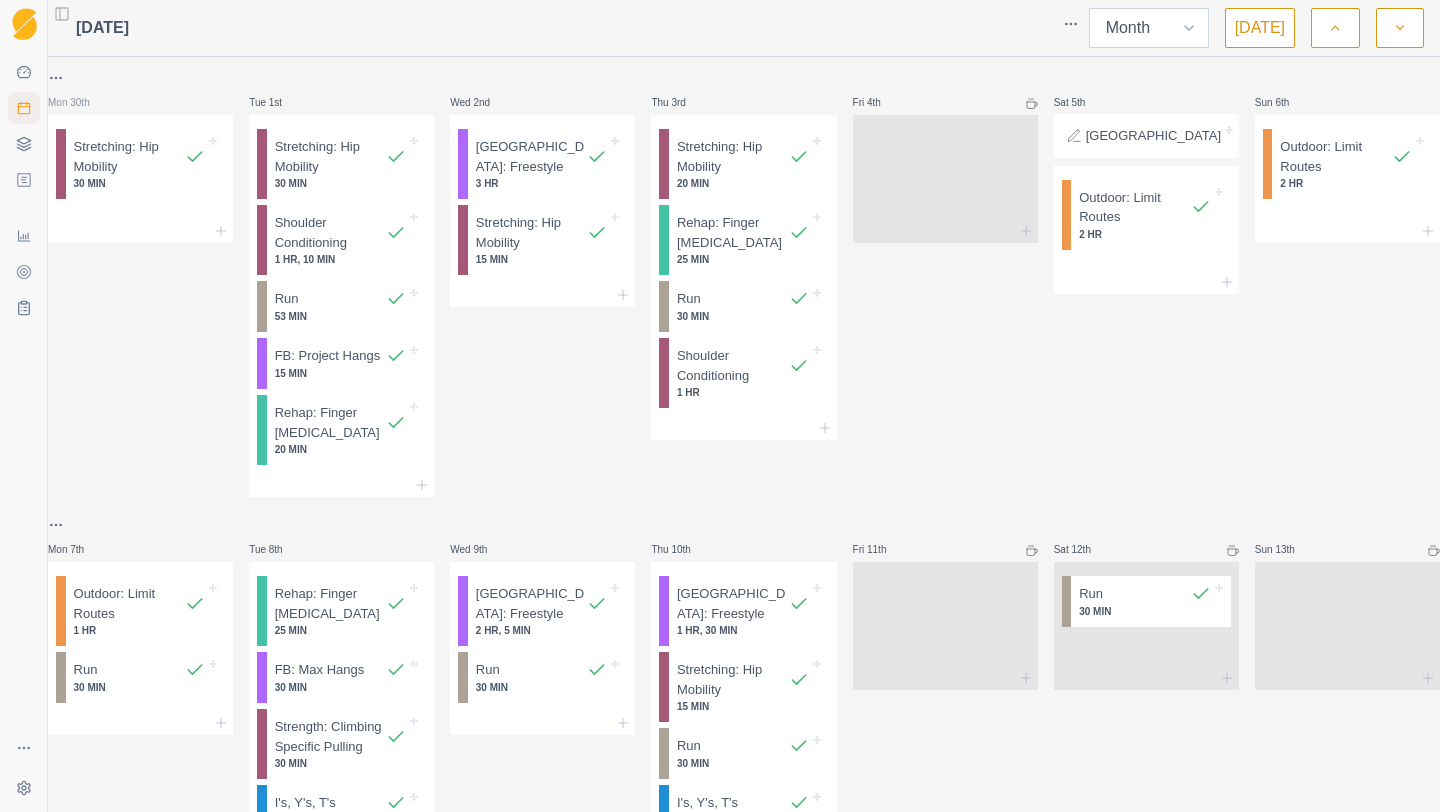 click on "Week Month" at bounding box center (1149, 28) 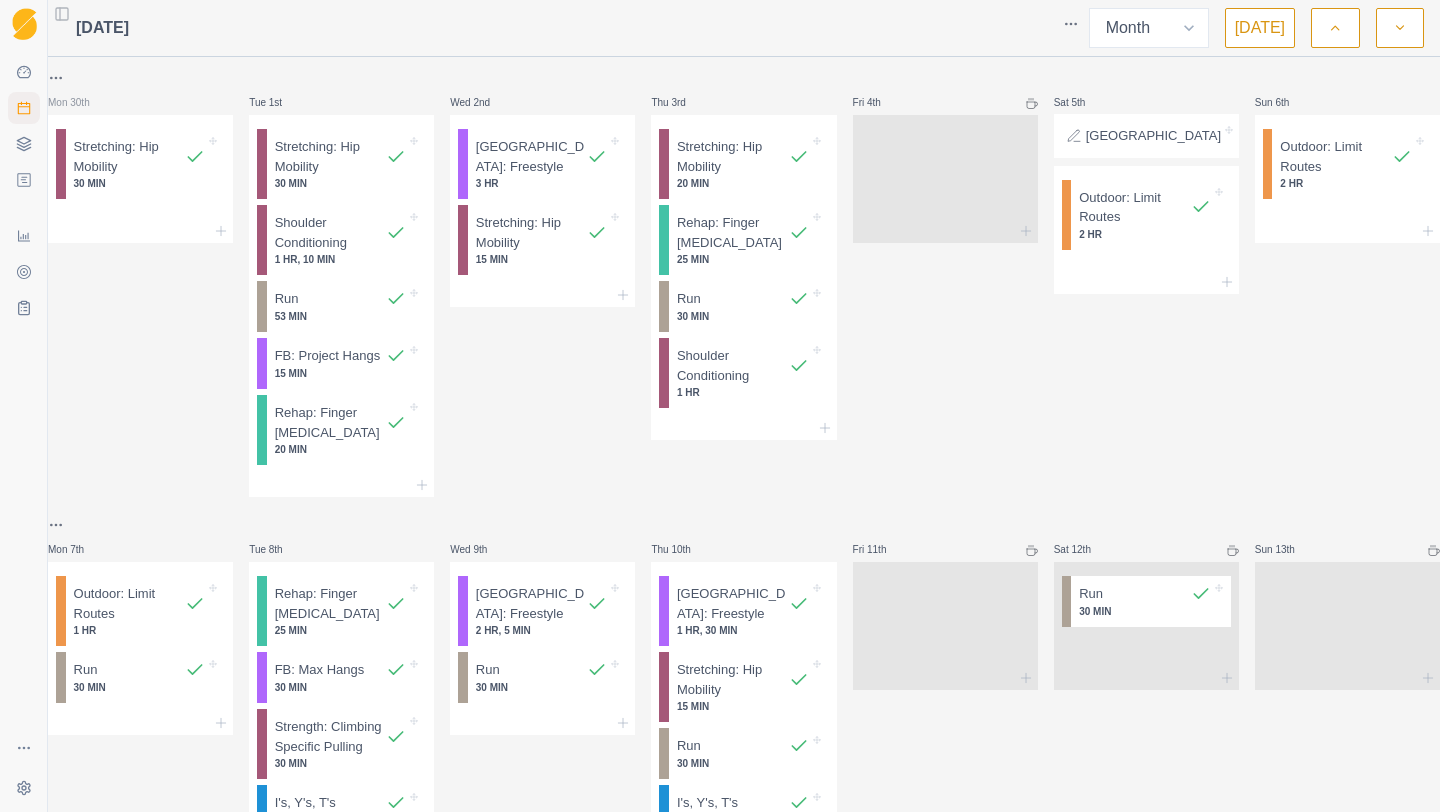 click 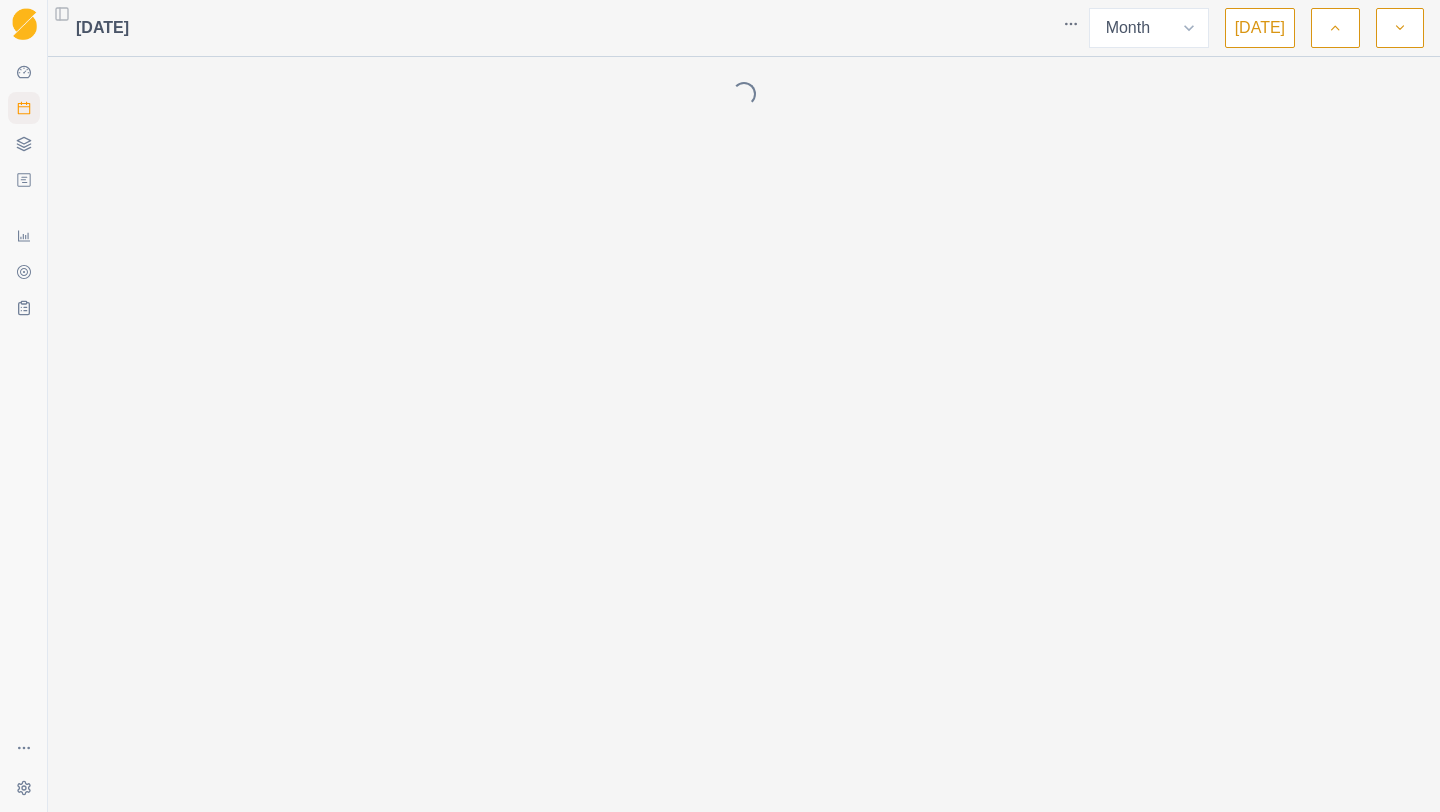 click 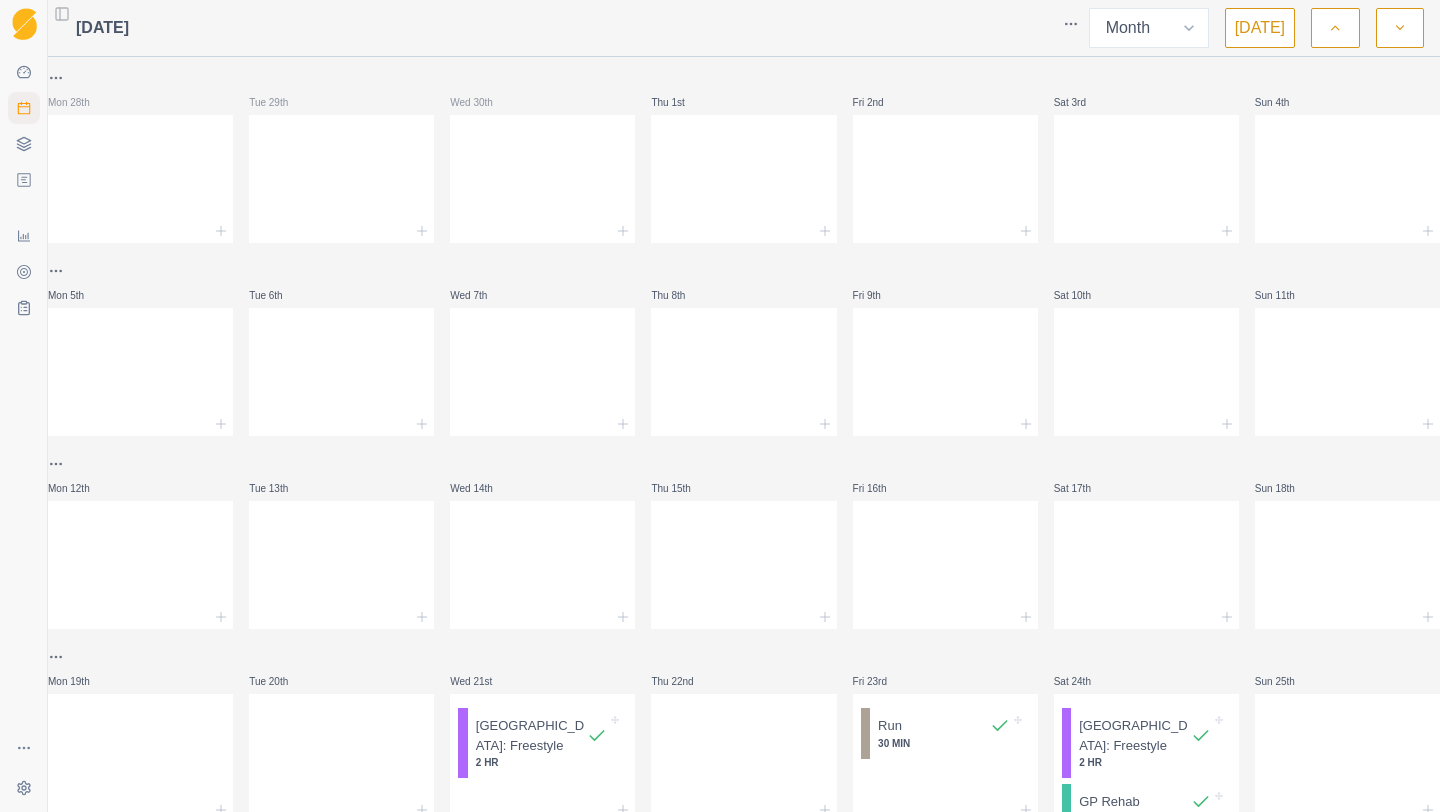 click 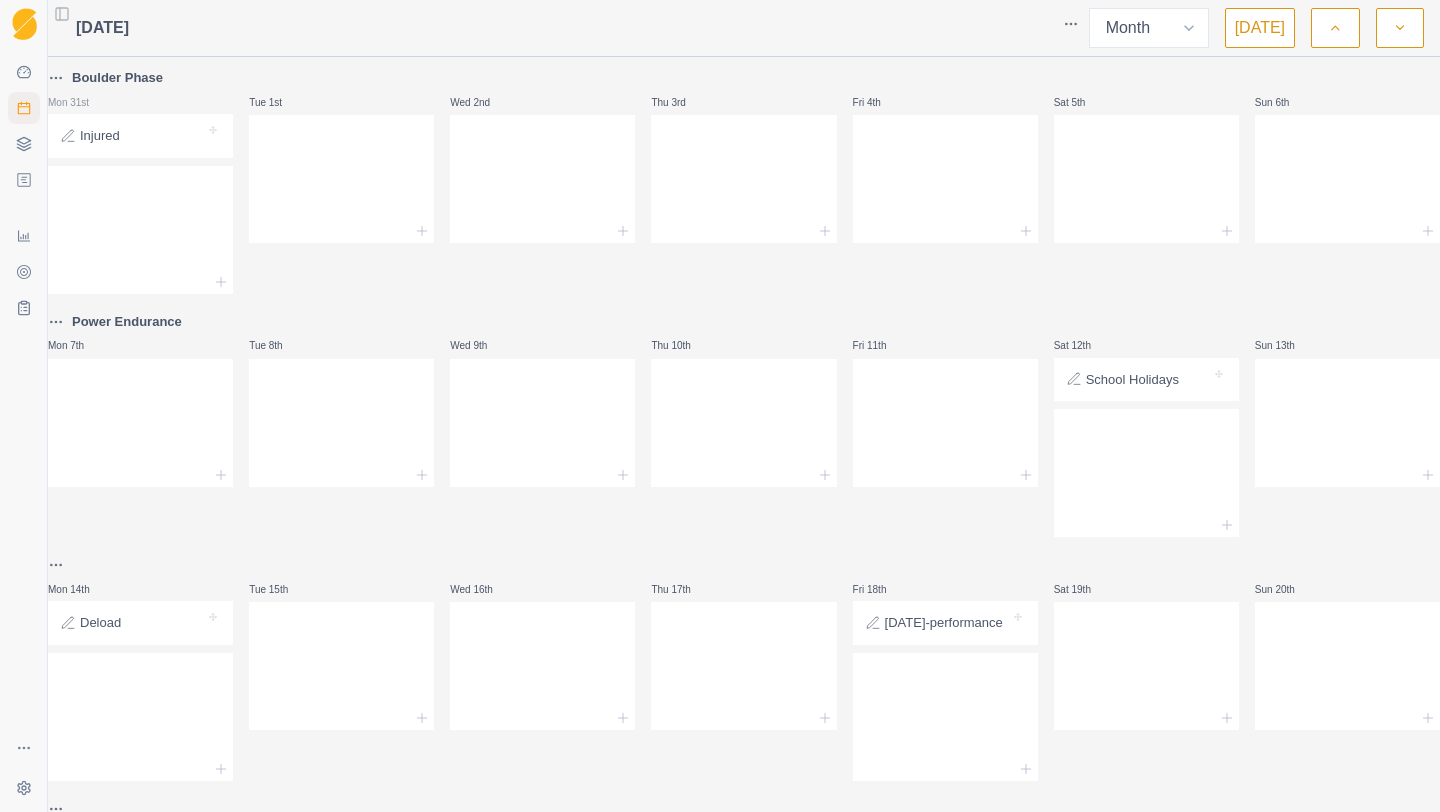 click 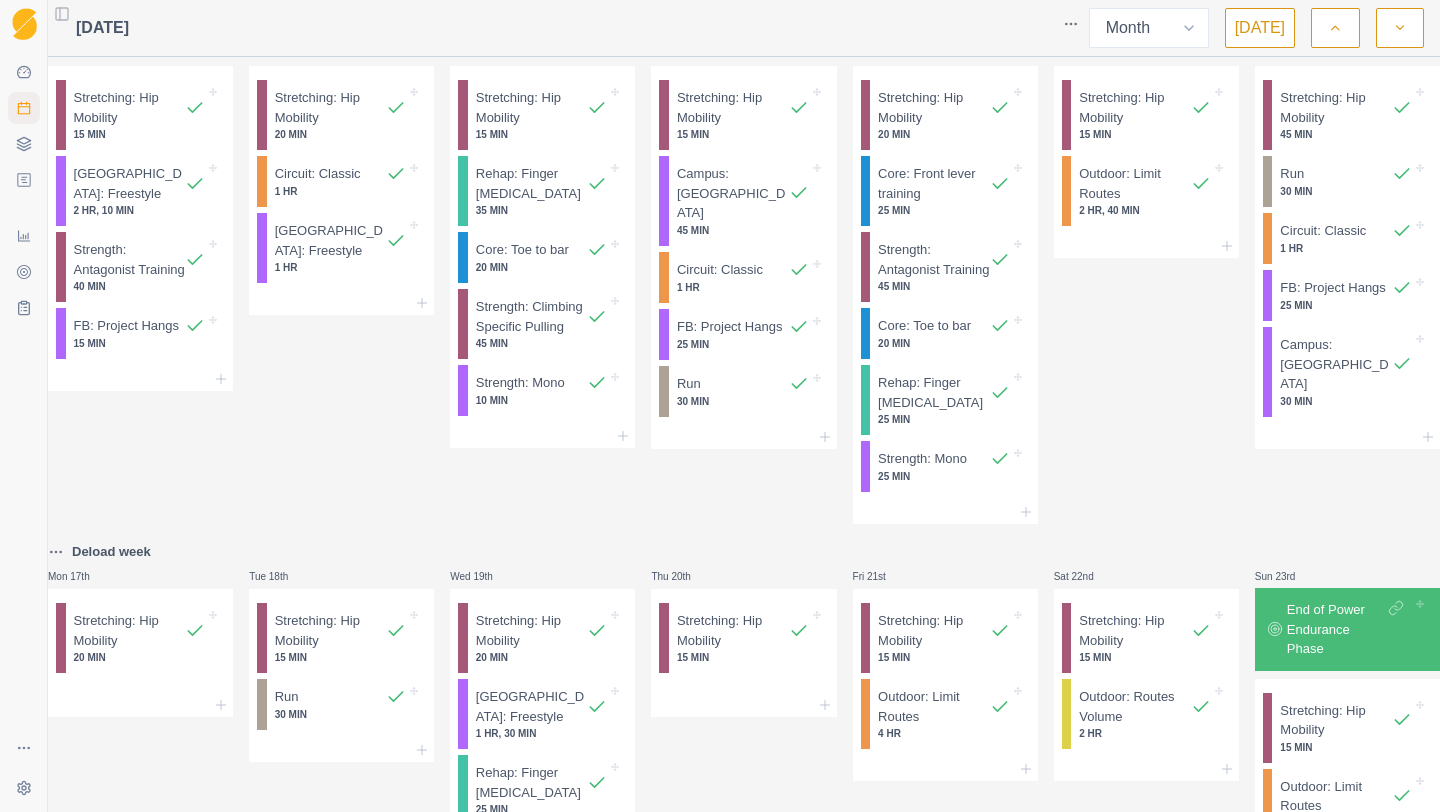 scroll, scrollTop: 1249, scrollLeft: 0, axis: vertical 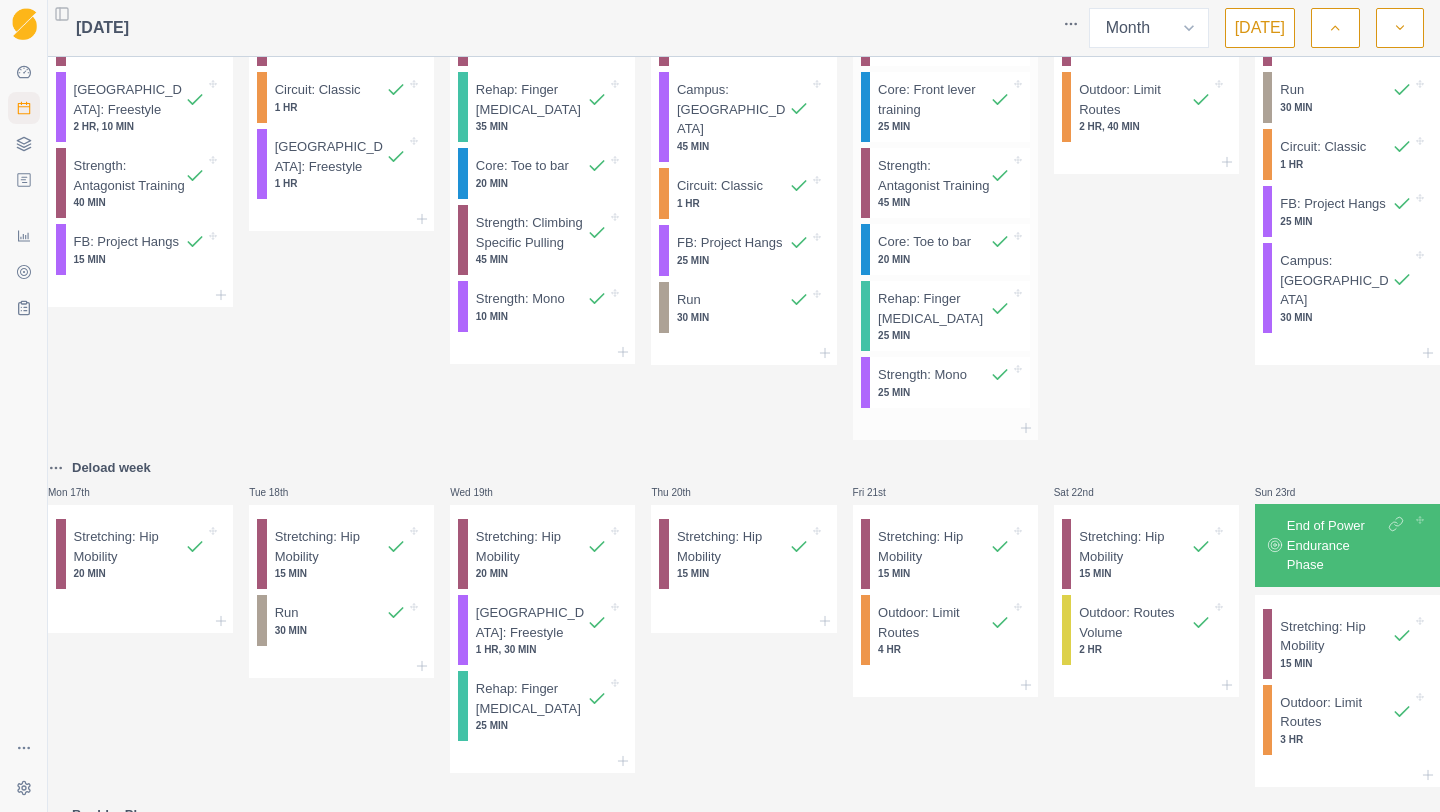 click on "Strength: Antagonist Training" at bounding box center (934, 175) 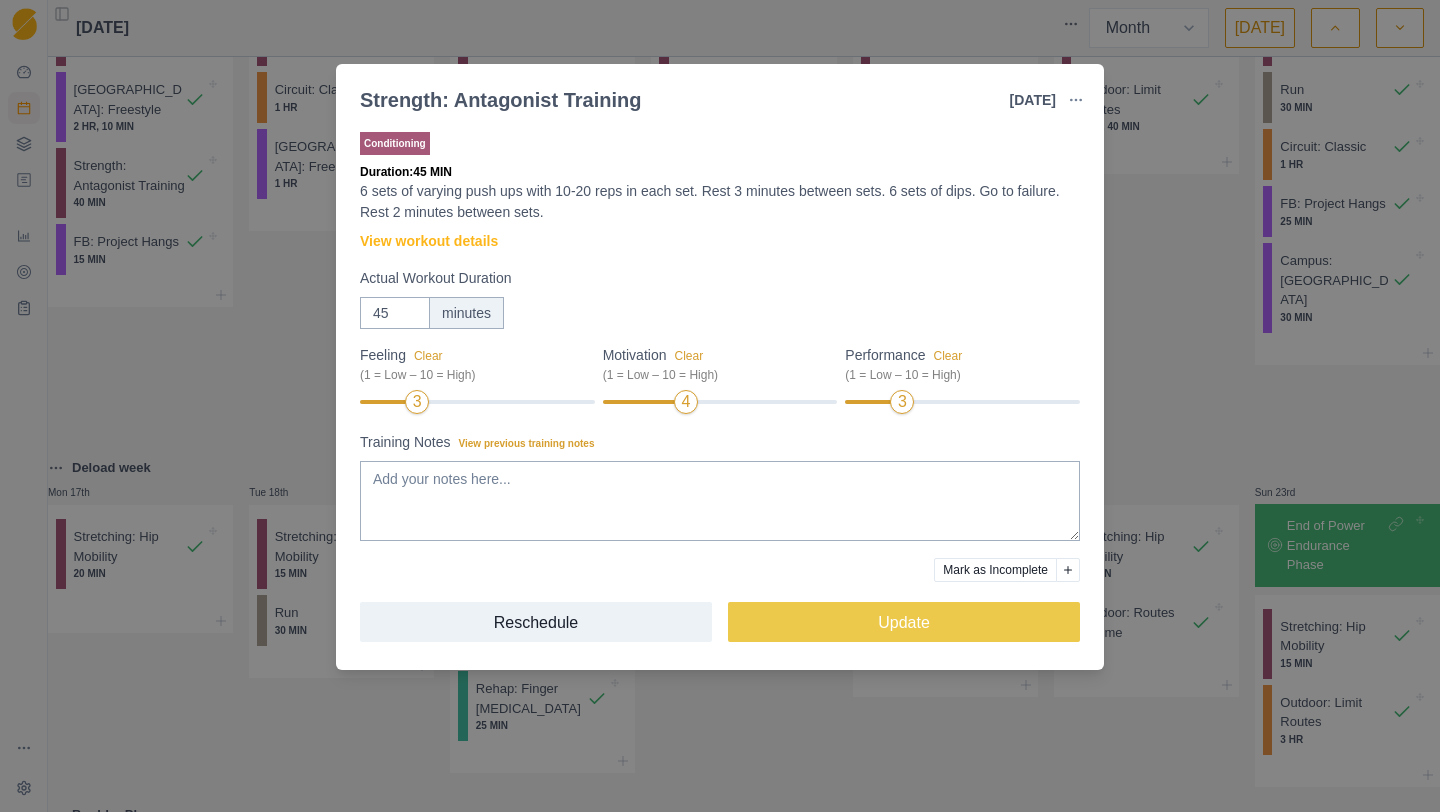 click on "Strength: Antagonist Training  [DATE] Link To Goal View Workout Metrics Edit Original Workout Reschedule Workout Remove From Schedule Conditioning Duration:  45 MIN 6 sets of varying push ups with 10-20 reps in each set. Rest 3 minutes between sets. 6 sets of dips. Go to failure. Rest 2 minutes between sets.  View workout details Actual Workout Duration 45 minutes Feeling Clear (1 = Low – 10 = High) 3 Motivation Clear (1 = Low – 10 = High) 4 Performance Clear (1 = Low – 10 = High) 3 Training Notes View previous training notes Mark as Incomplete Reschedule Update" at bounding box center [720, 406] 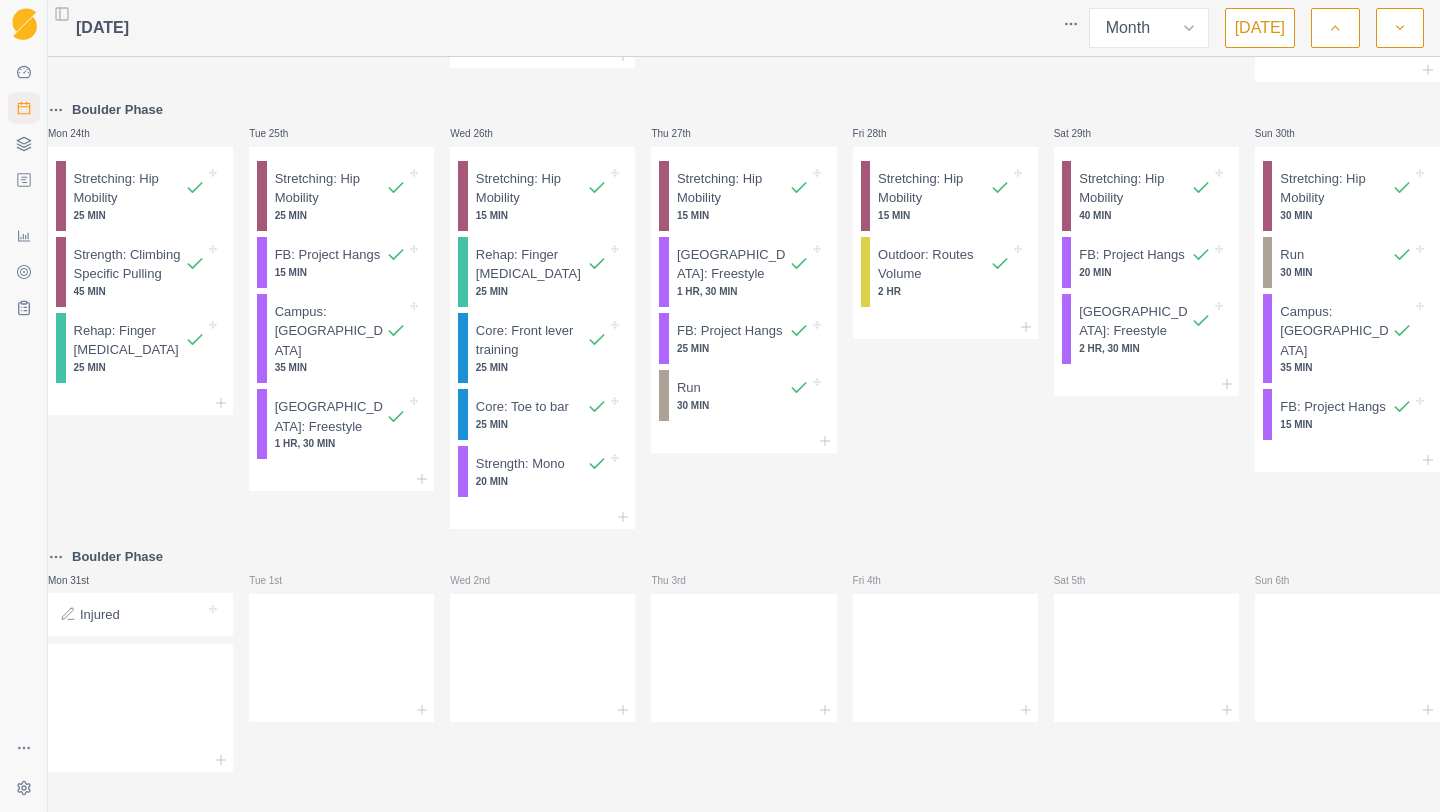 scroll, scrollTop: 2084, scrollLeft: 0, axis: vertical 